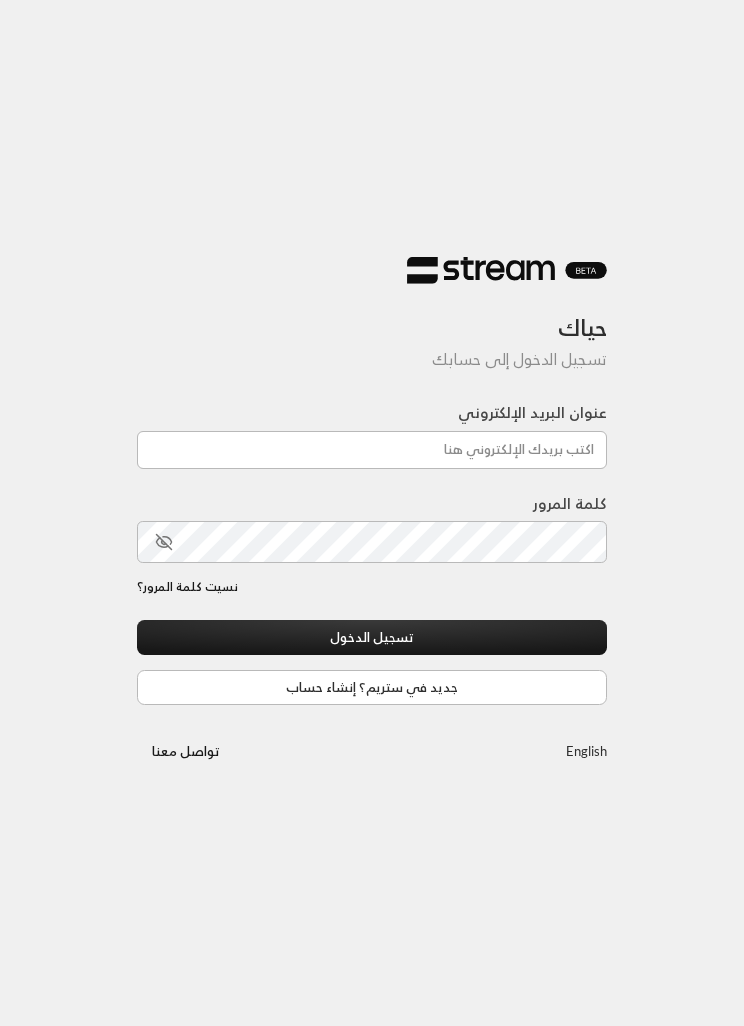 scroll, scrollTop: 0, scrollLeft: 0, axis: both 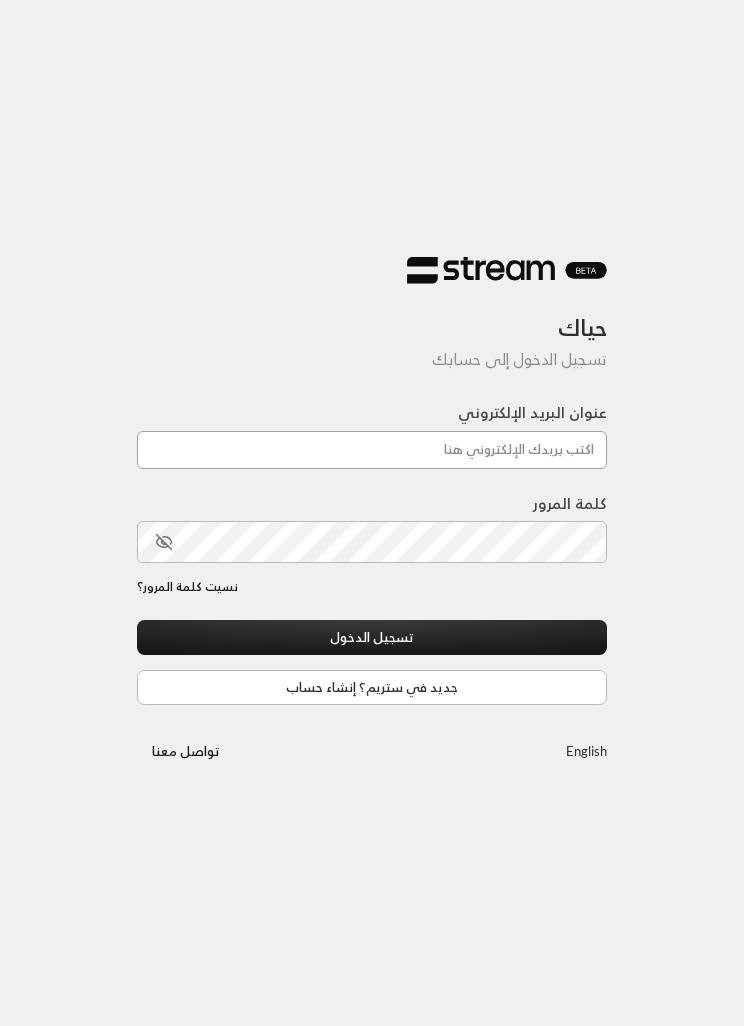 click on "عنوان البريد الإلكتروني" at bounding box center (372, 450) 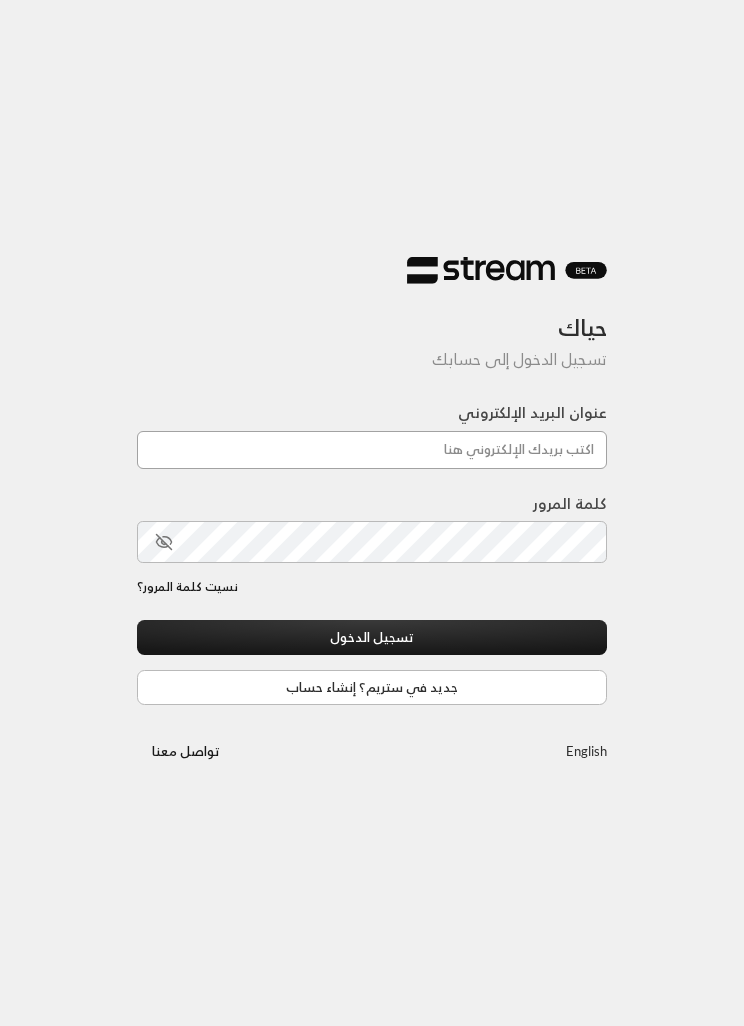 type on "[EMAIL]" 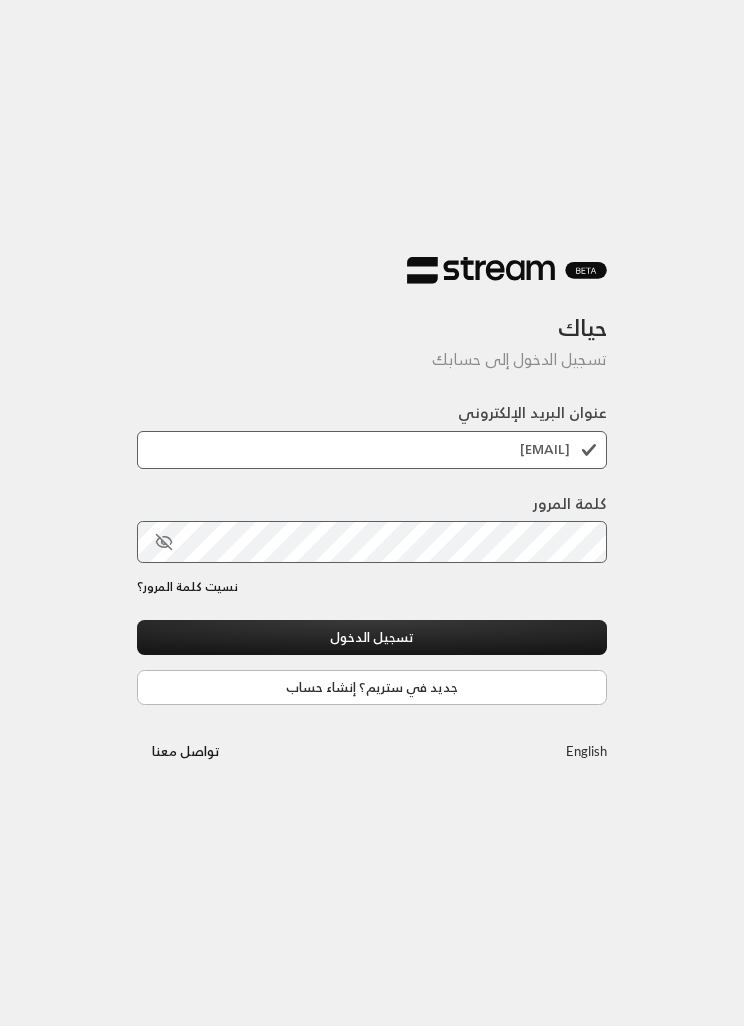 click on "تسجيل الدخول" at bounding box center [372, 637] 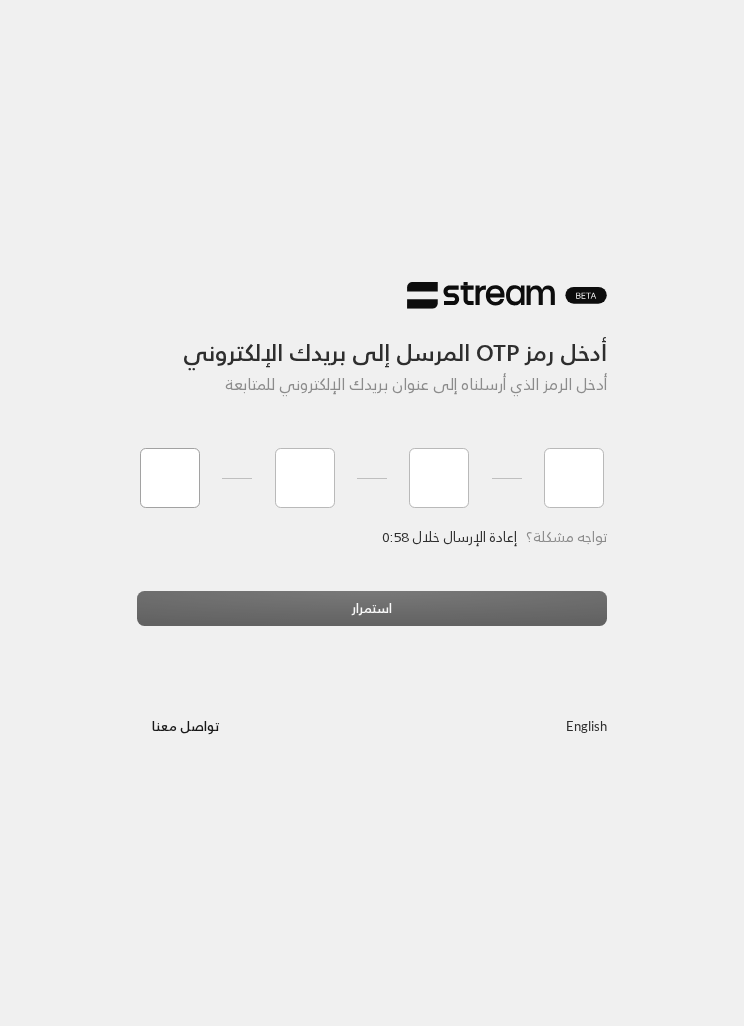 click at bounding box center [170, 478] 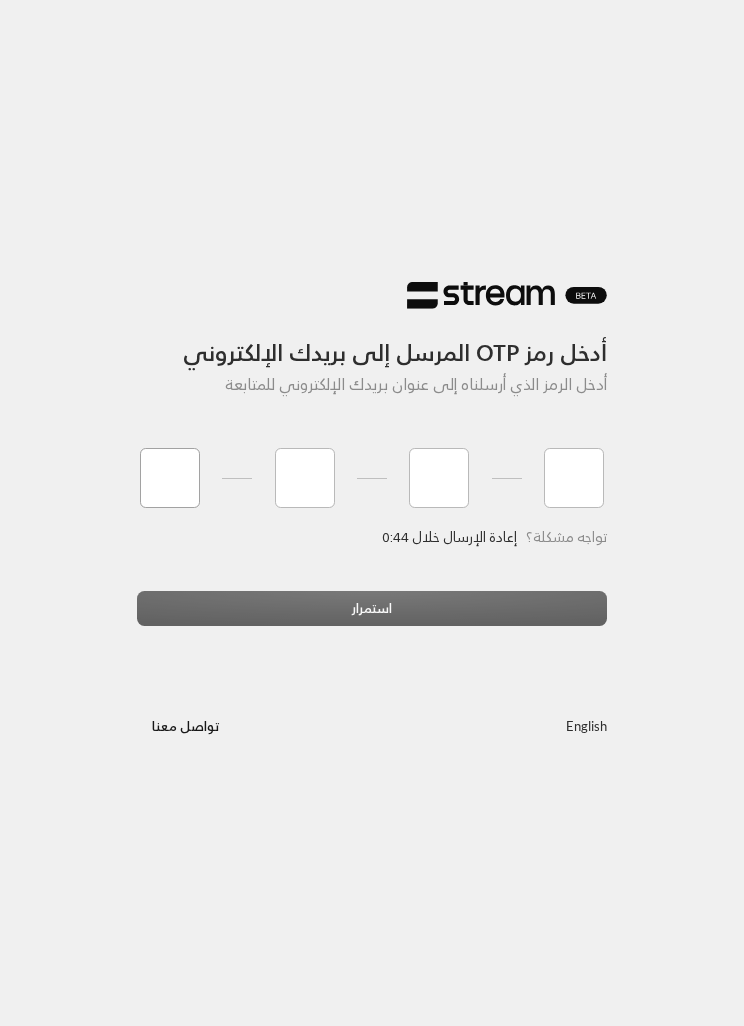 type on "9" 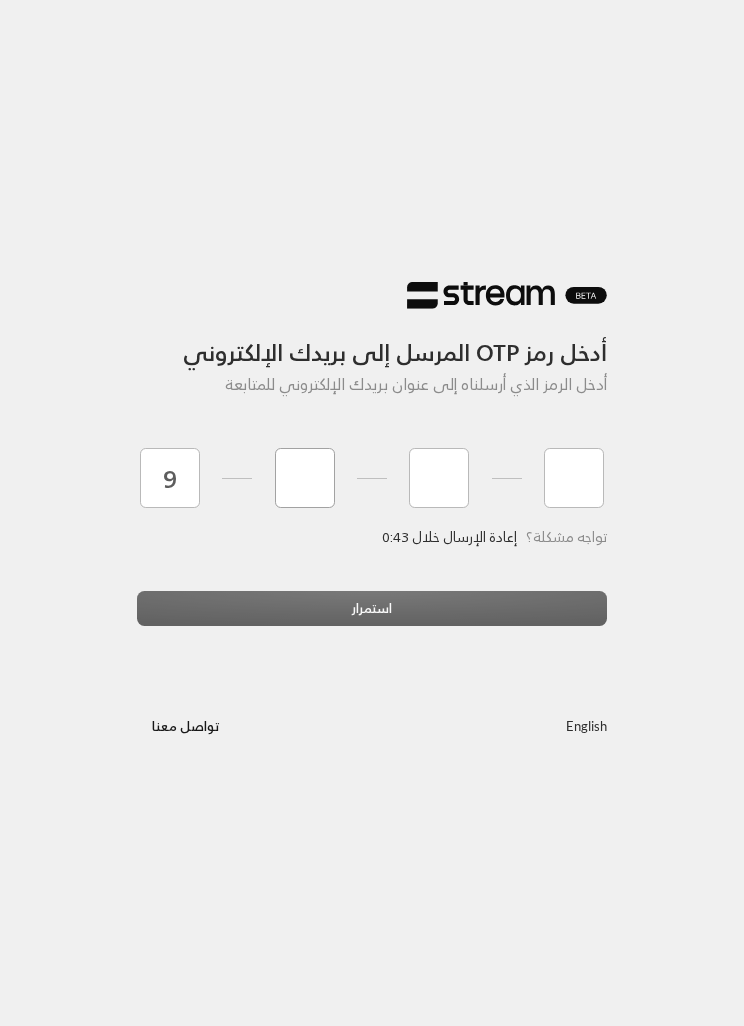 type on "9" 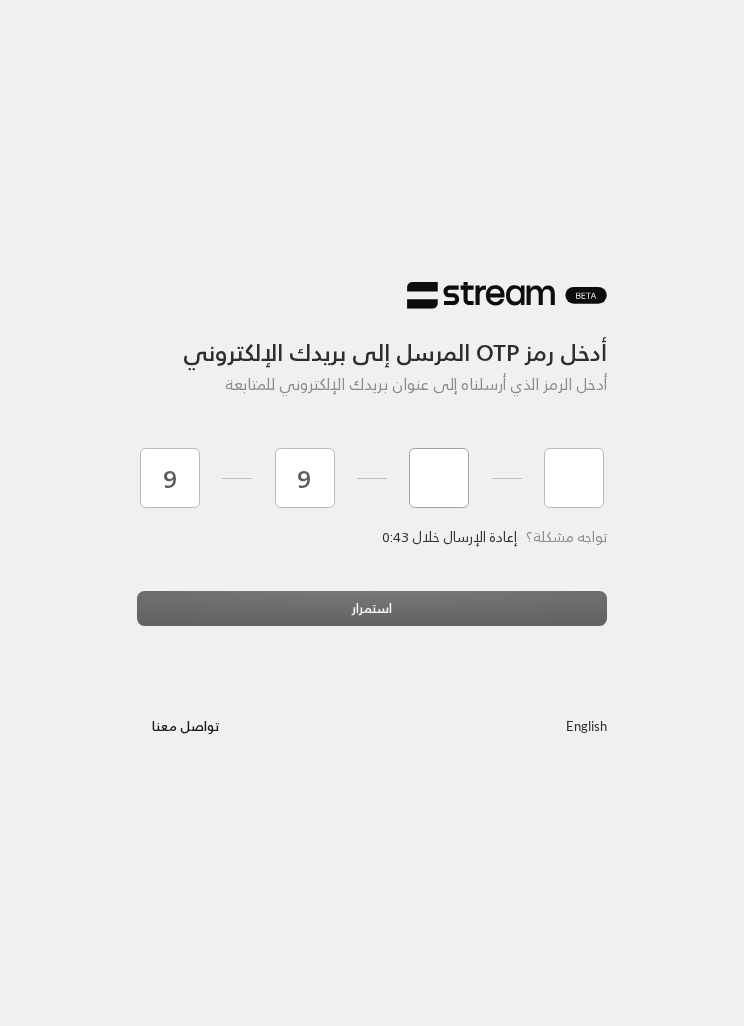 type on "0" 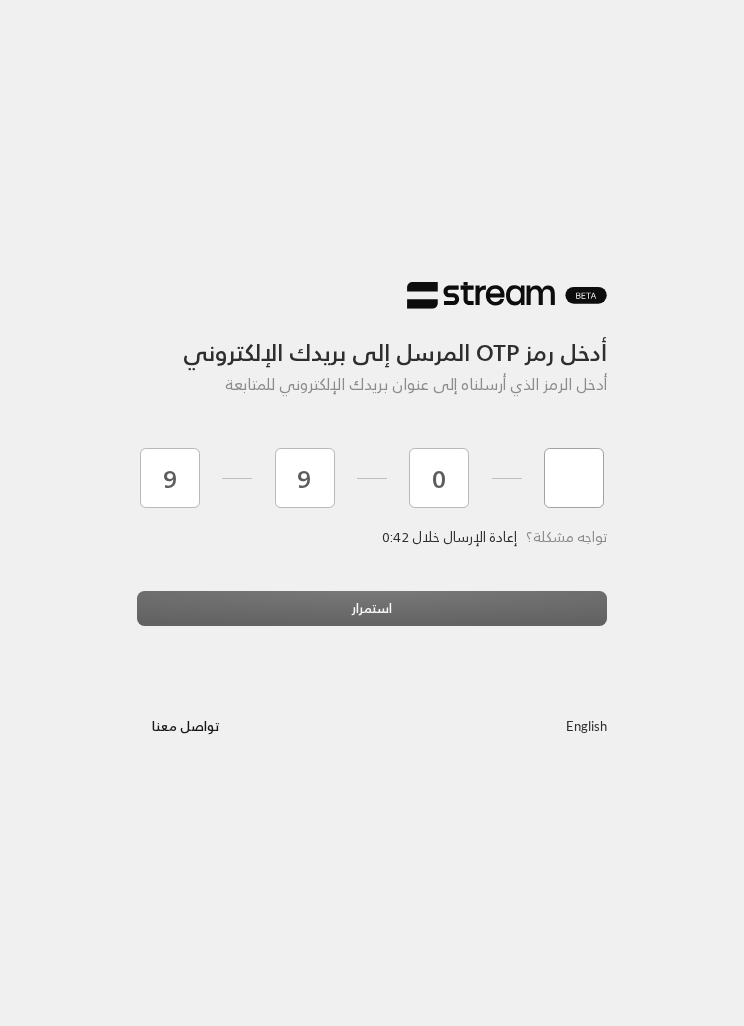 type on "6" 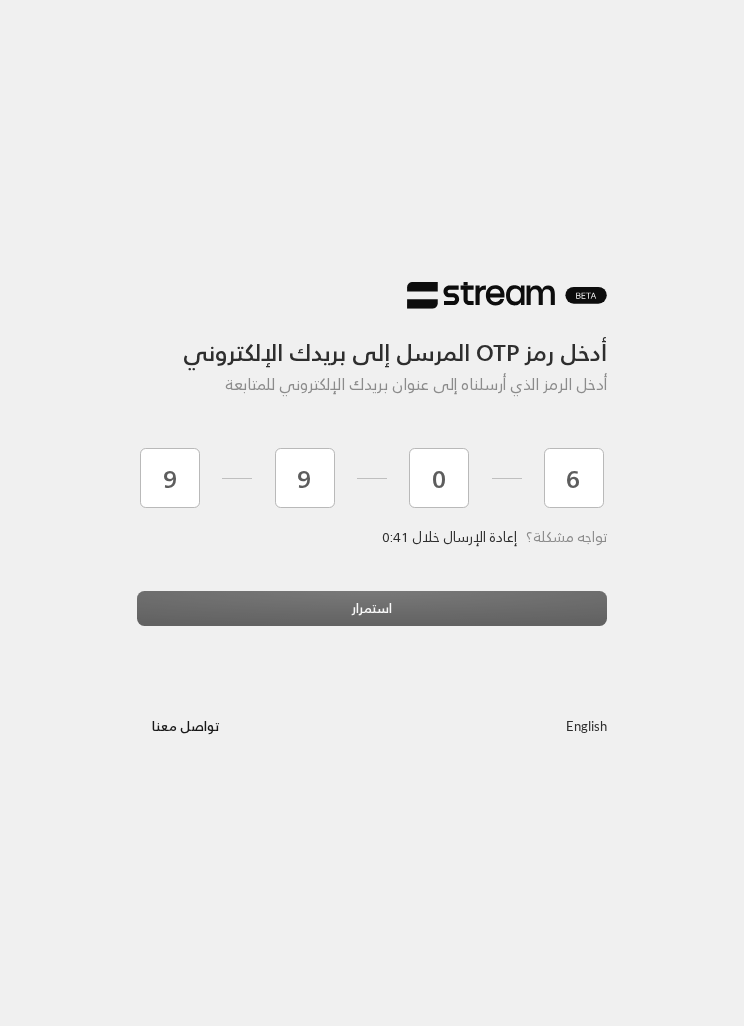 click on "أدخل رمز OTP المرسل إلى بريدك الإلكتروني أدخل الرمز الذي أرسلناه إلى عنوان بريدك الإلكتروني للمتابعة 9 9 0 6 تواجه مشكلة؟ إعادة الإرسال خلال   0:41 استمرار English     تواصل معنا" at bounding box center [372, 513] 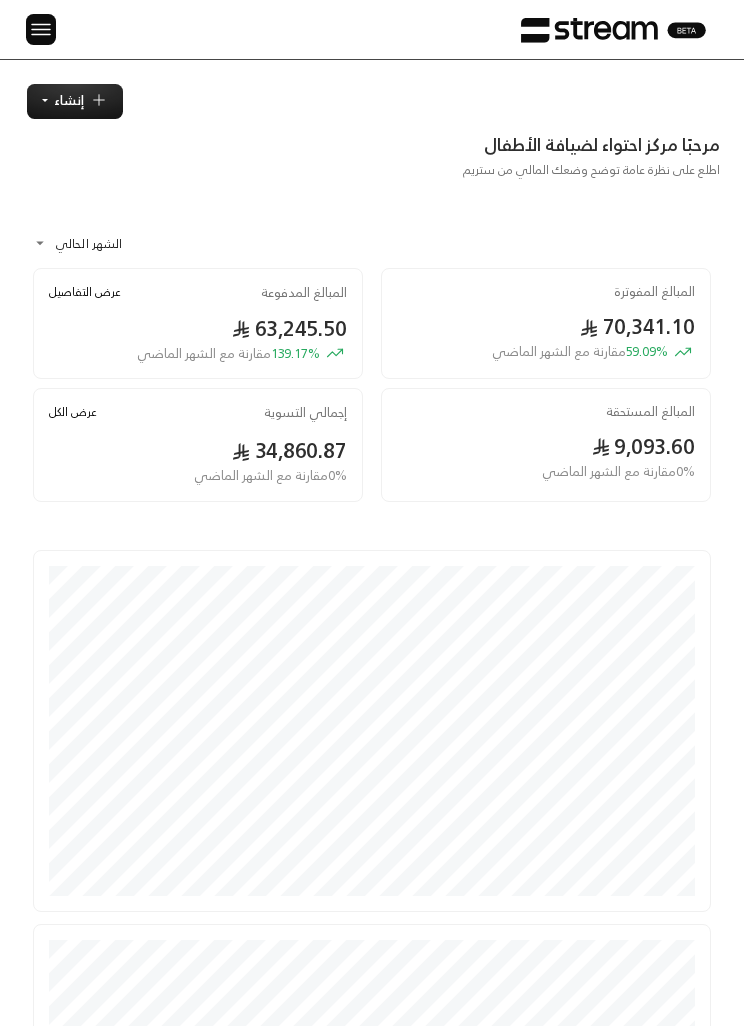 click at bounding box center [41, 29] 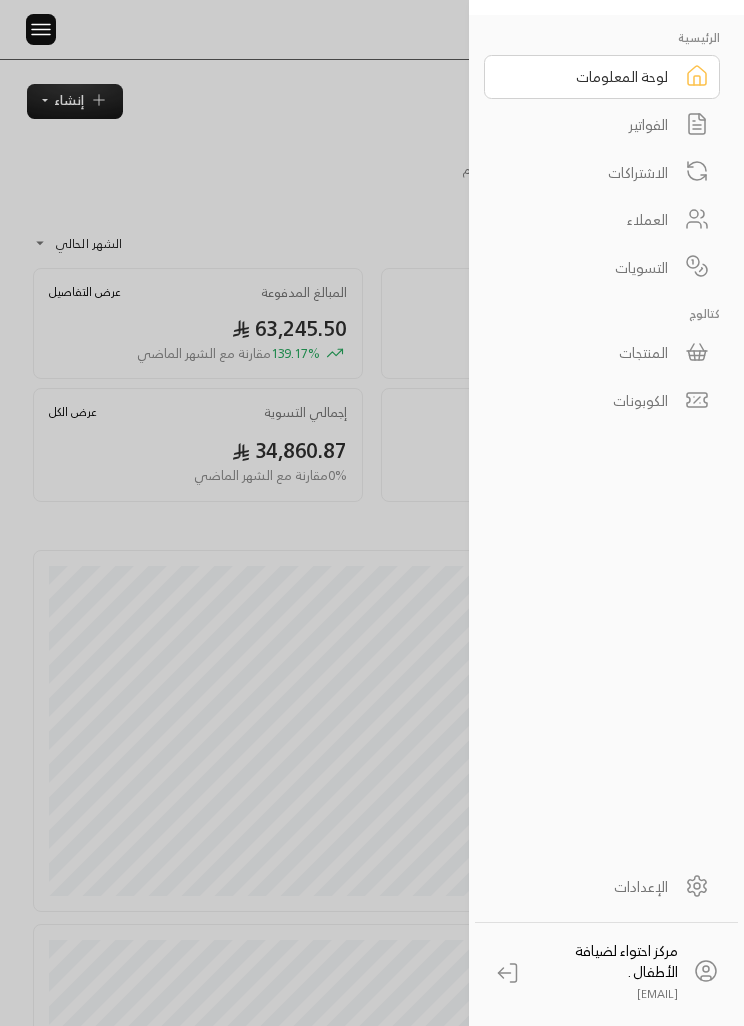 click on "الفواتير" at bounding box center [602, 125] 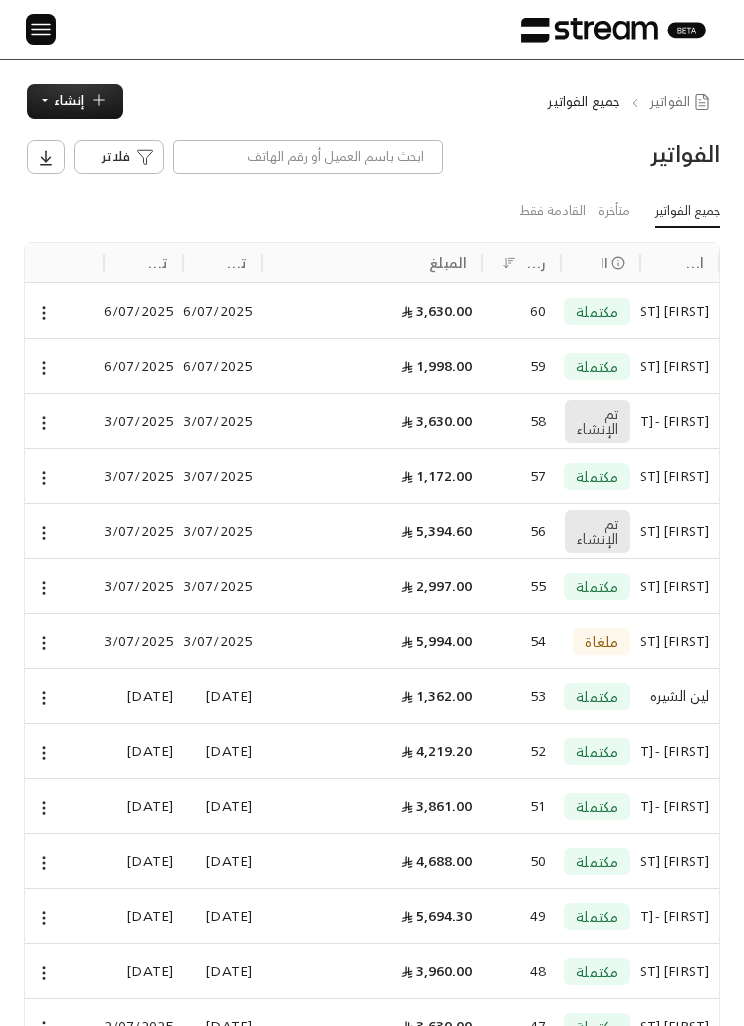 click on "إنشاء" at bounding box center [69, 100] 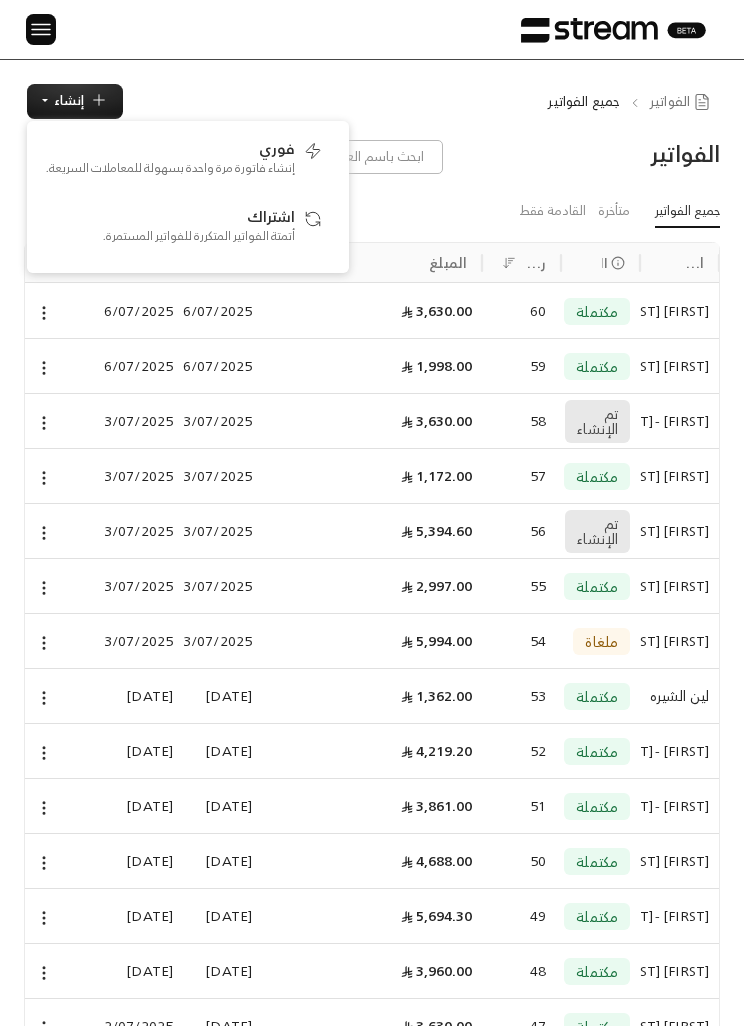 click at bounding box center (41, 29) 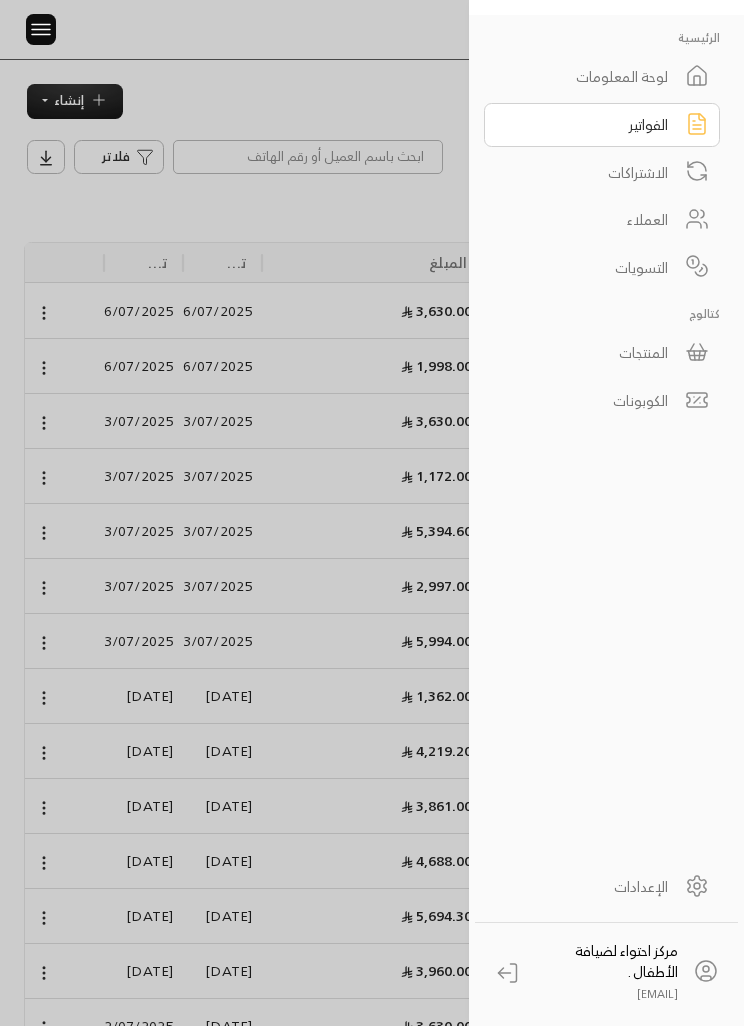 click on "العملاء" at bounding box center (602, 220) 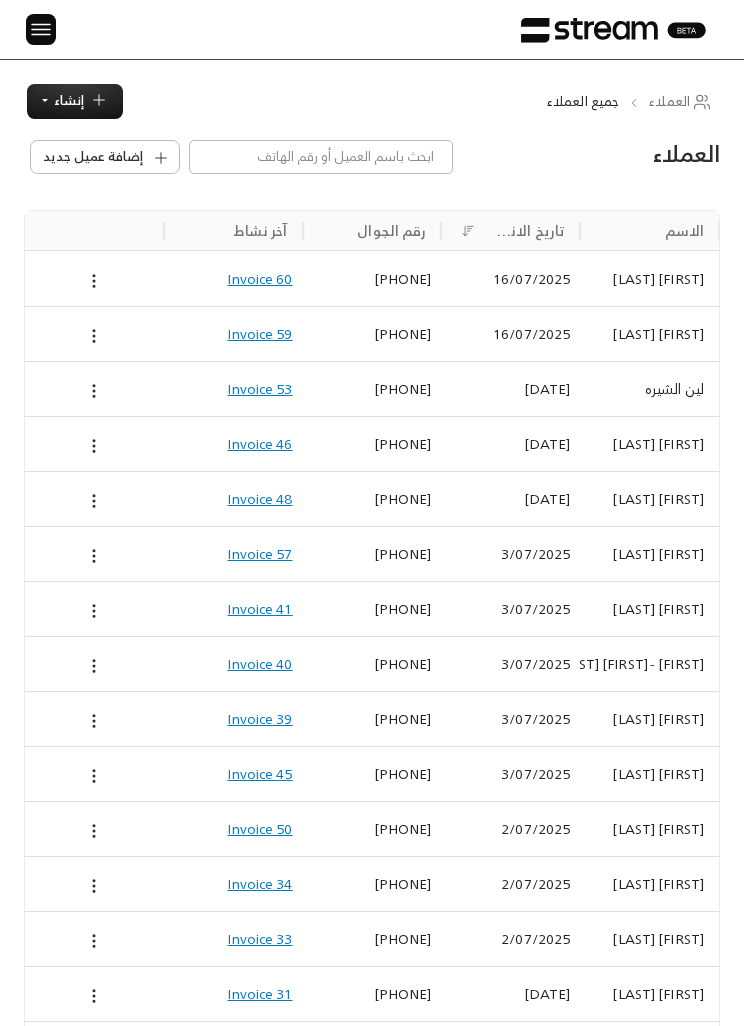 scroll, scrollTop: 0, scrollLeft: -1, axis: horizontal 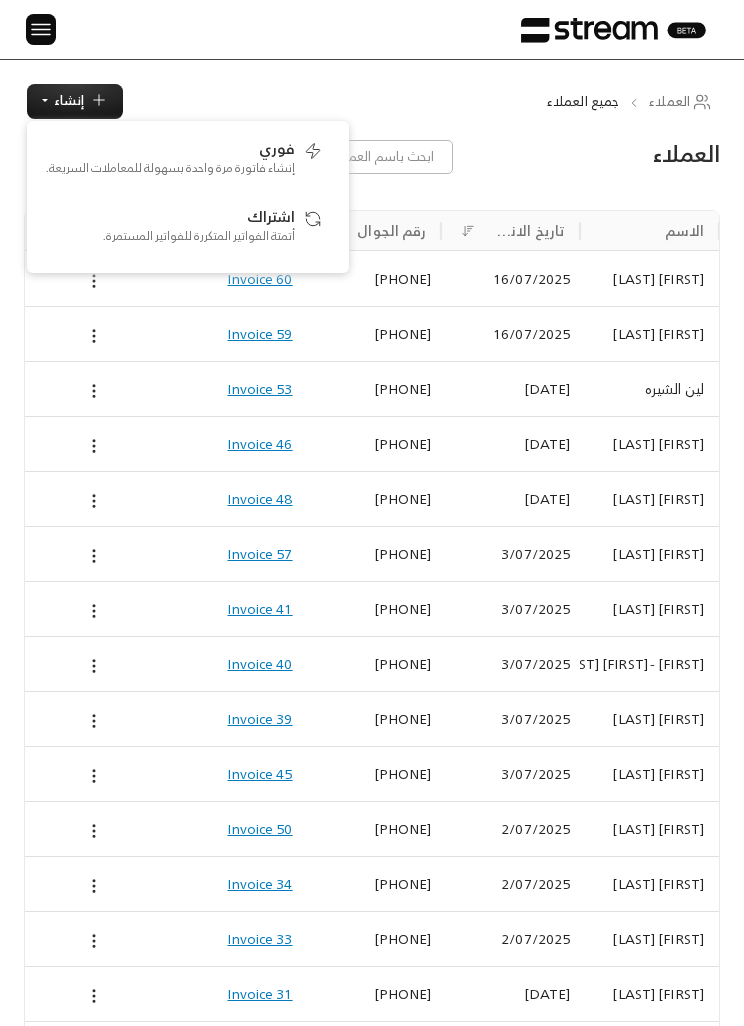 click at bounding box center (41, 29) 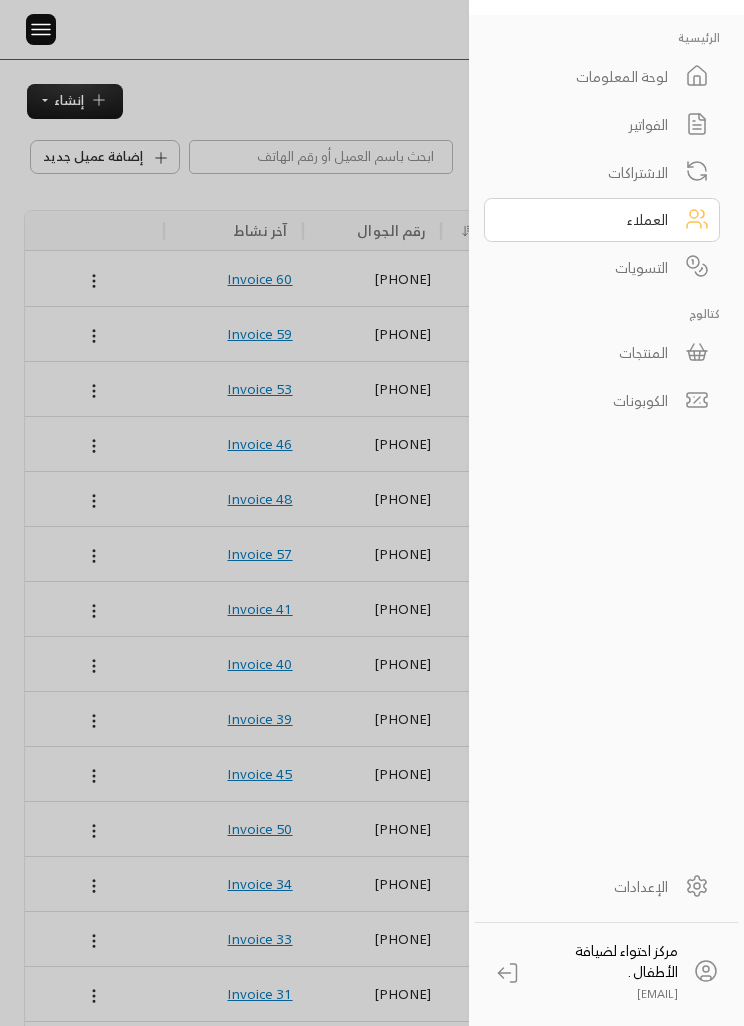 click at bounding box center [41, 29] 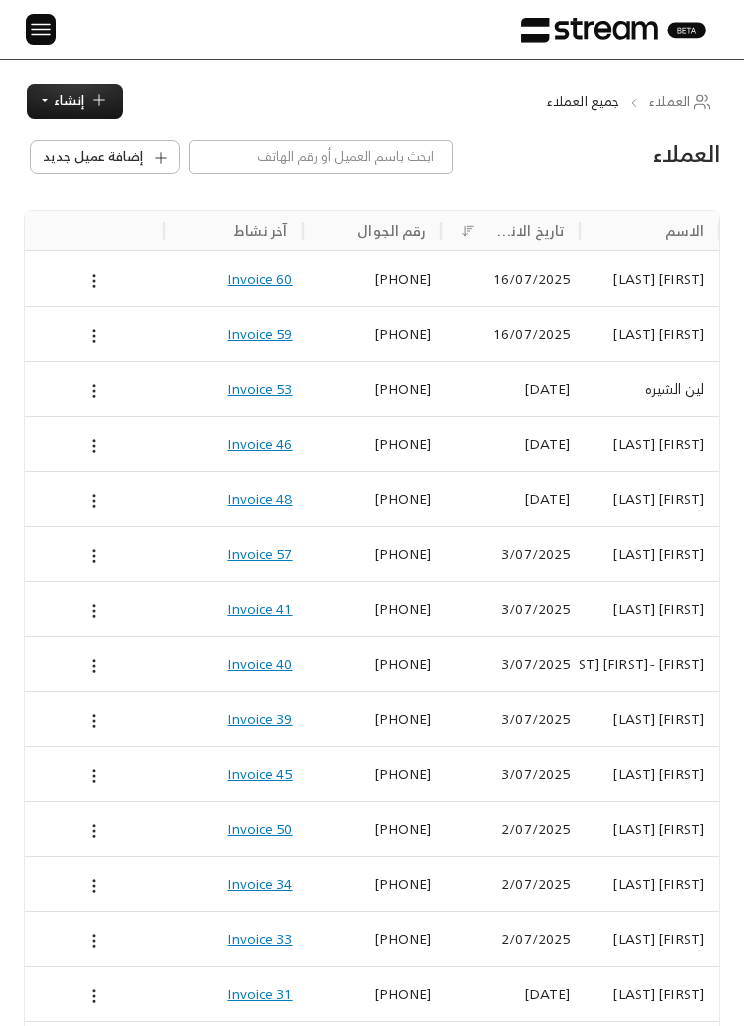click at bounding box center (41, 29) 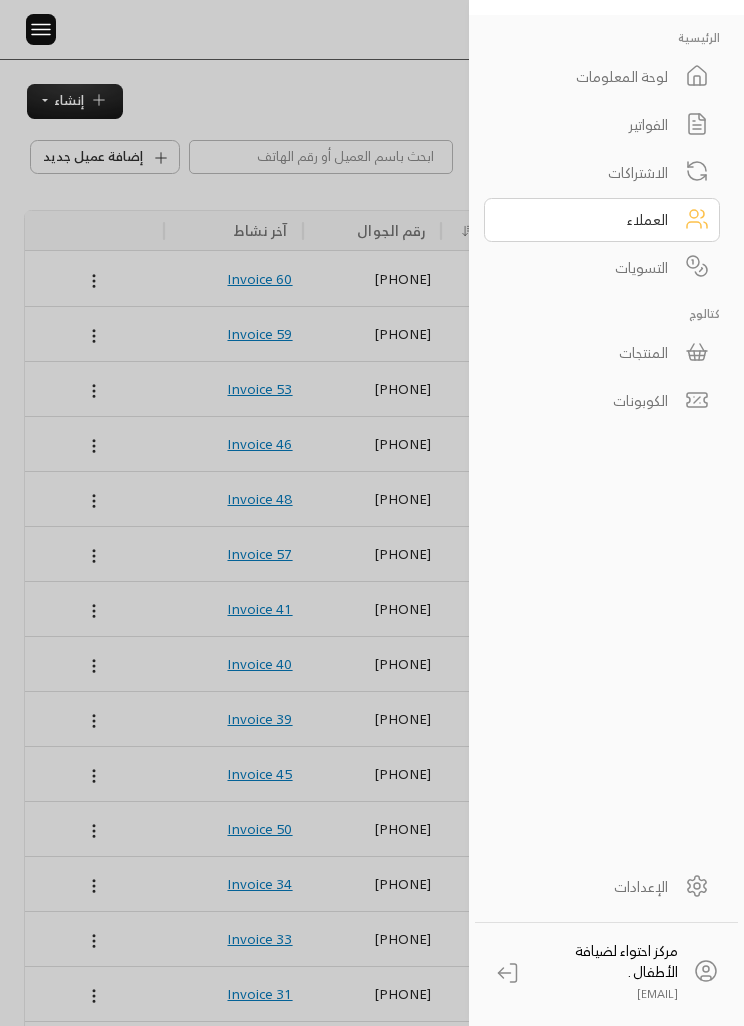 click on "المنتجات" at bounding box center [602, 353] 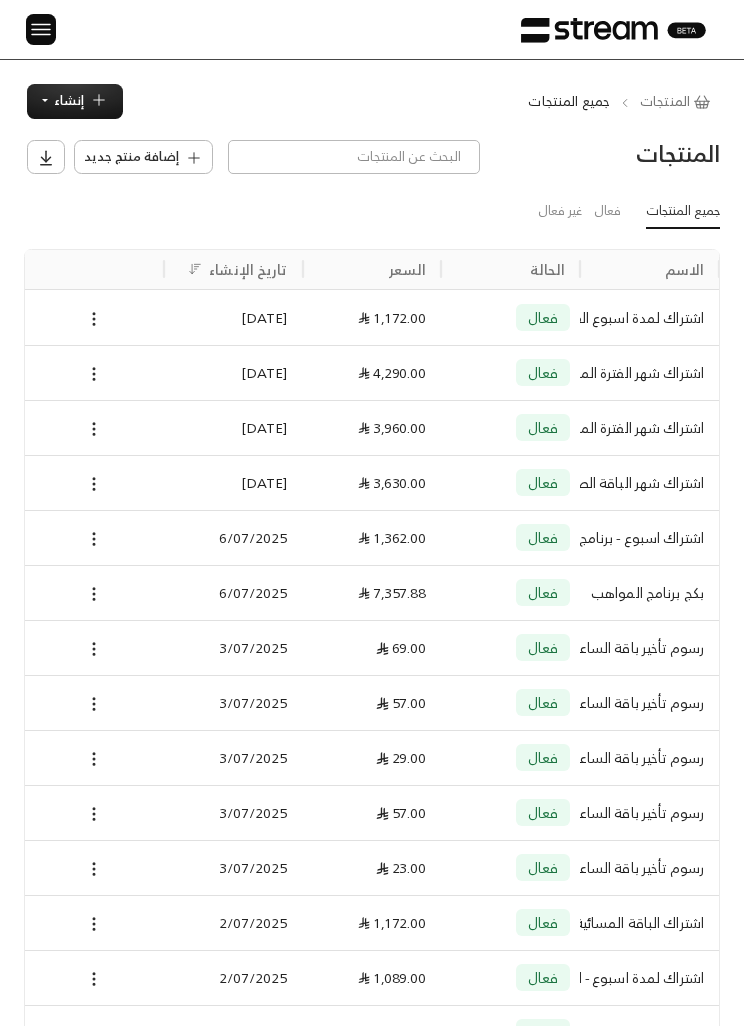scroll, scrollTop: 0, scrollLeft: -1, axis: horizontal 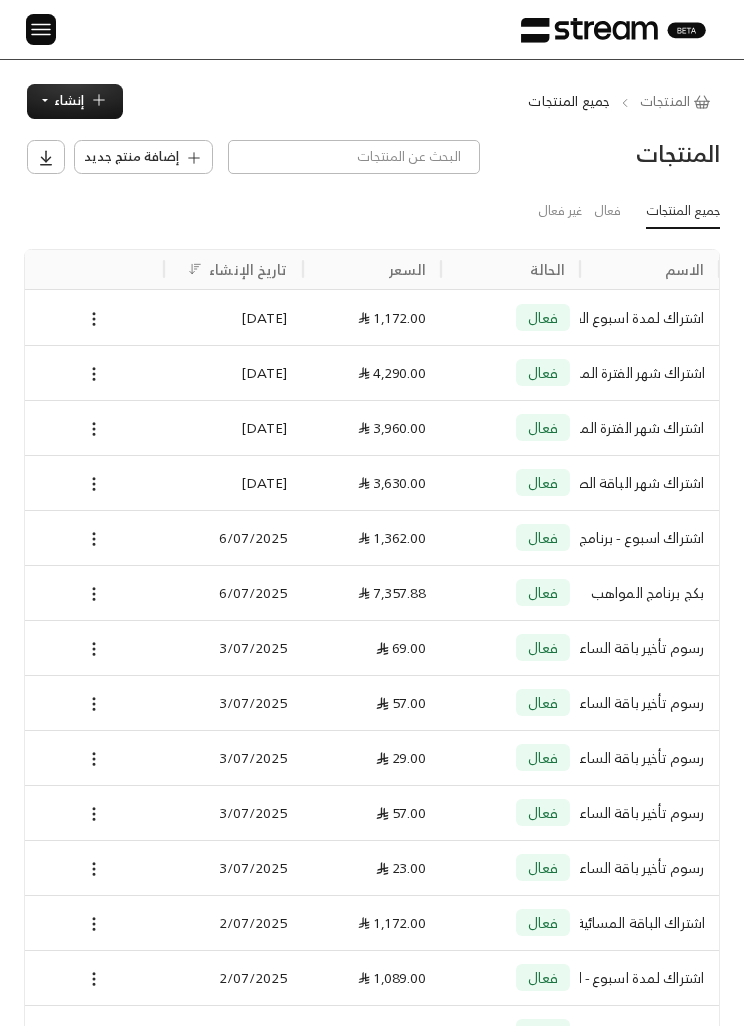 click on "إنشاء" at bounding box center (69, 100) 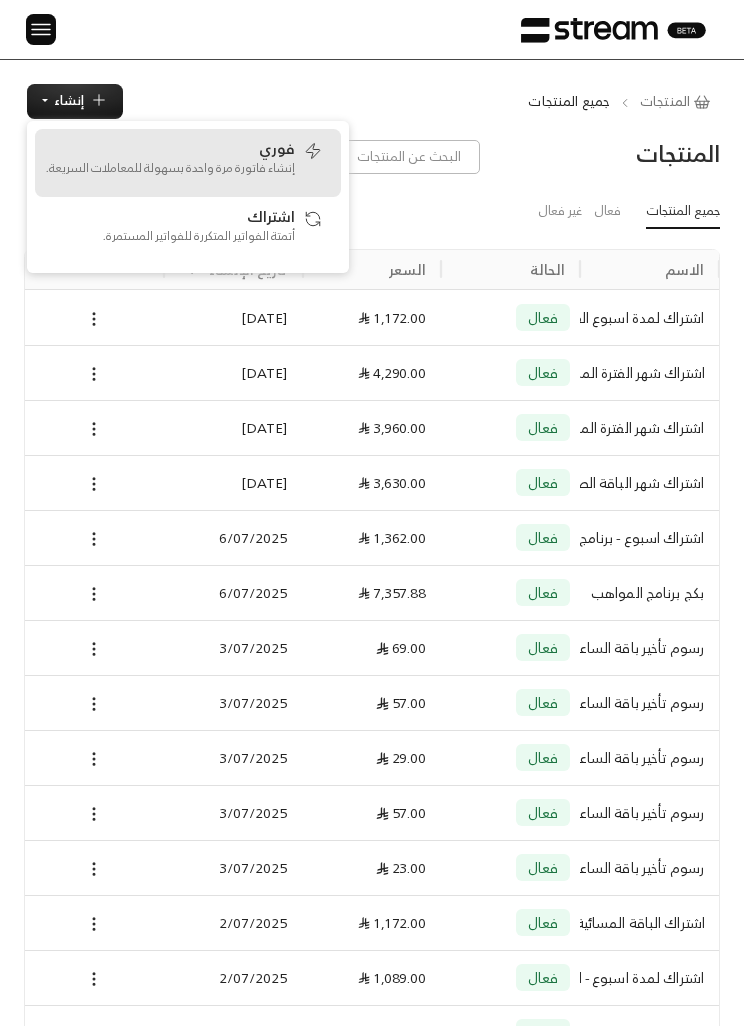 click on "إنشاء فاتورة مرة واحدة بسهولة للمعاملات السريعة." at bounding box center (170, 168) 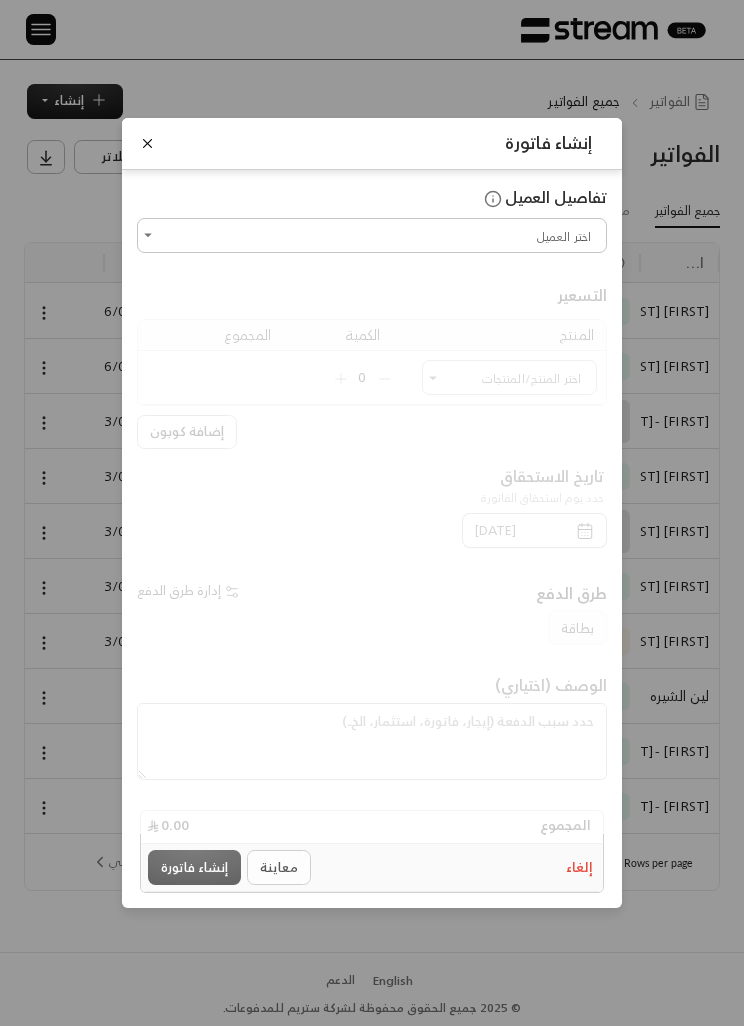 click on "اختر العميل" at bounding box center [372, 235] 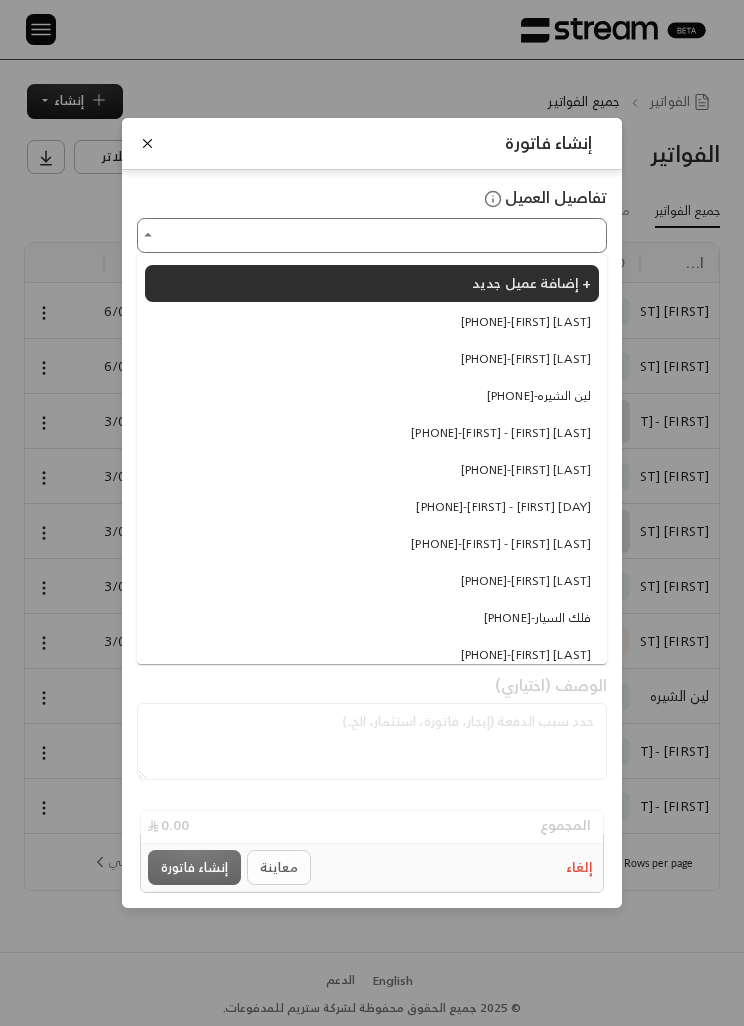 click on "إنشاء فاتورة تفاصيل العميل اختر العميل اختر العميل التسعير المنتج الكمية المجموع   اختر المنتج/المنتجات اختر المنتج/المنتجات 0 إضافة كوبون تاريخ الاستحقاق حدد يوم استحقاق الفاتورة 17/07/2025 طرق الدفع إدارة طرق الدفع بطاقة   الوصف (اختياري) المجموع 0.00   إلغاء معاينة إنشاء فاتورة" at bounding box center (372, 513) 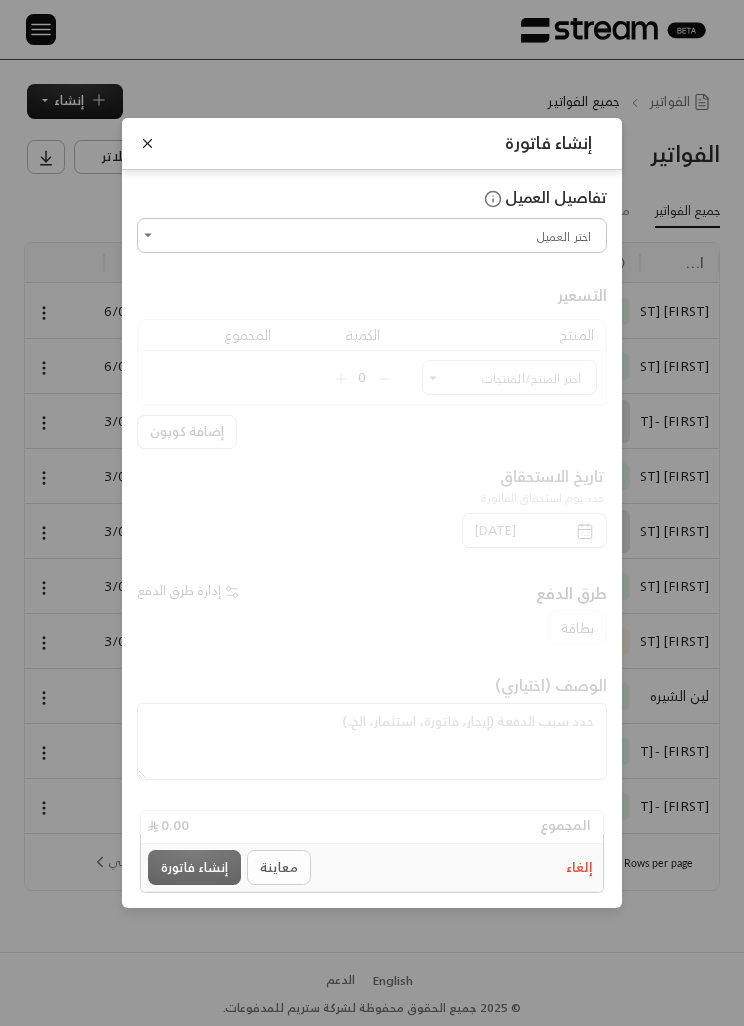 click at bounding box center [147, 143] 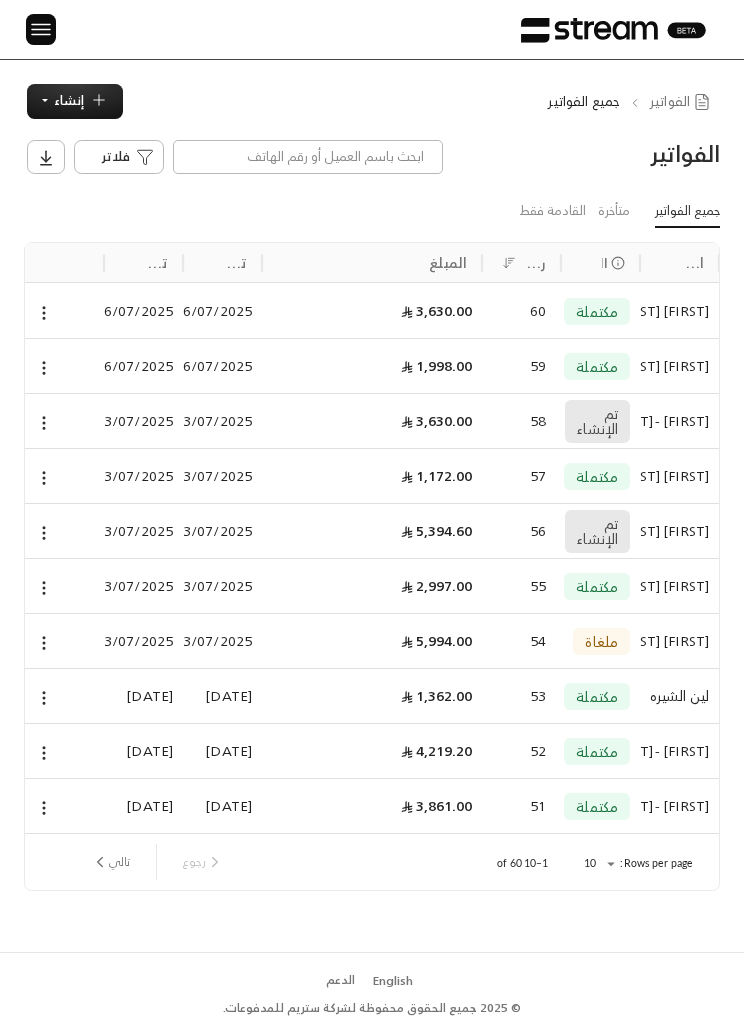 click at bounding box center (41, 29) 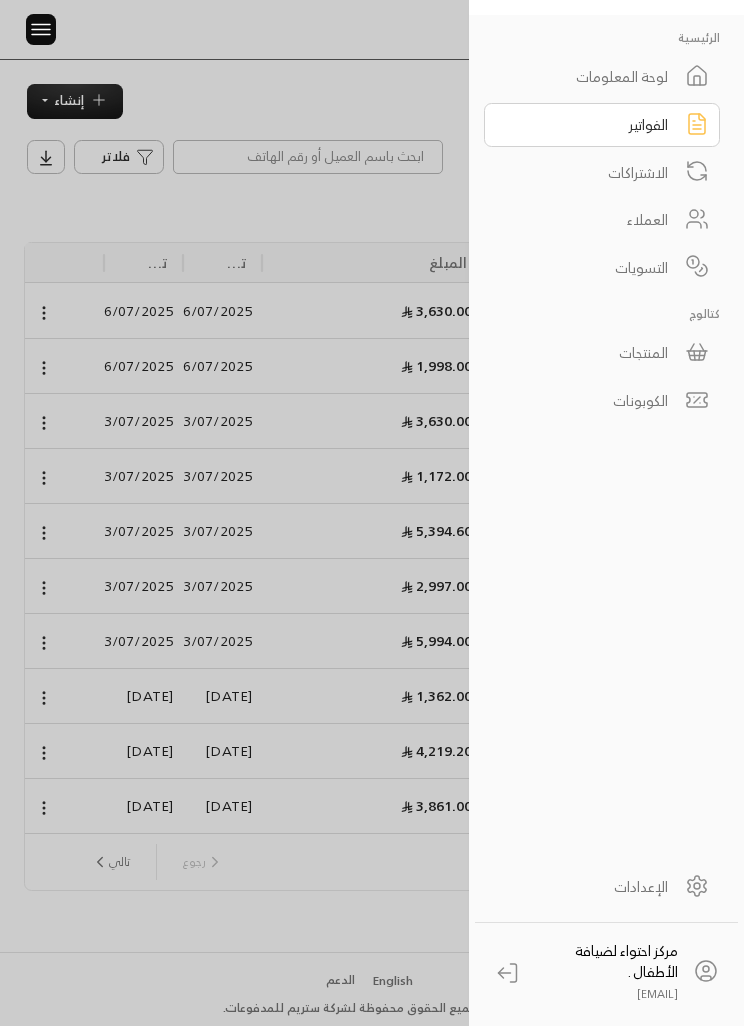 click at bounding box center (372, 513) 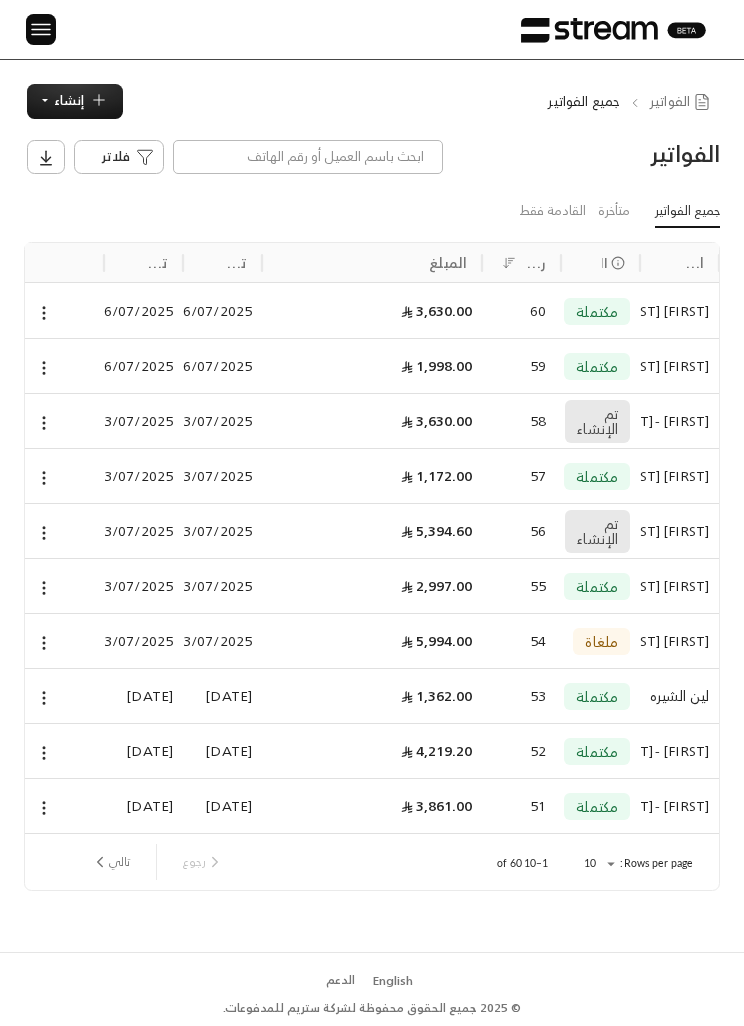 click at bounding box center [41, 29] 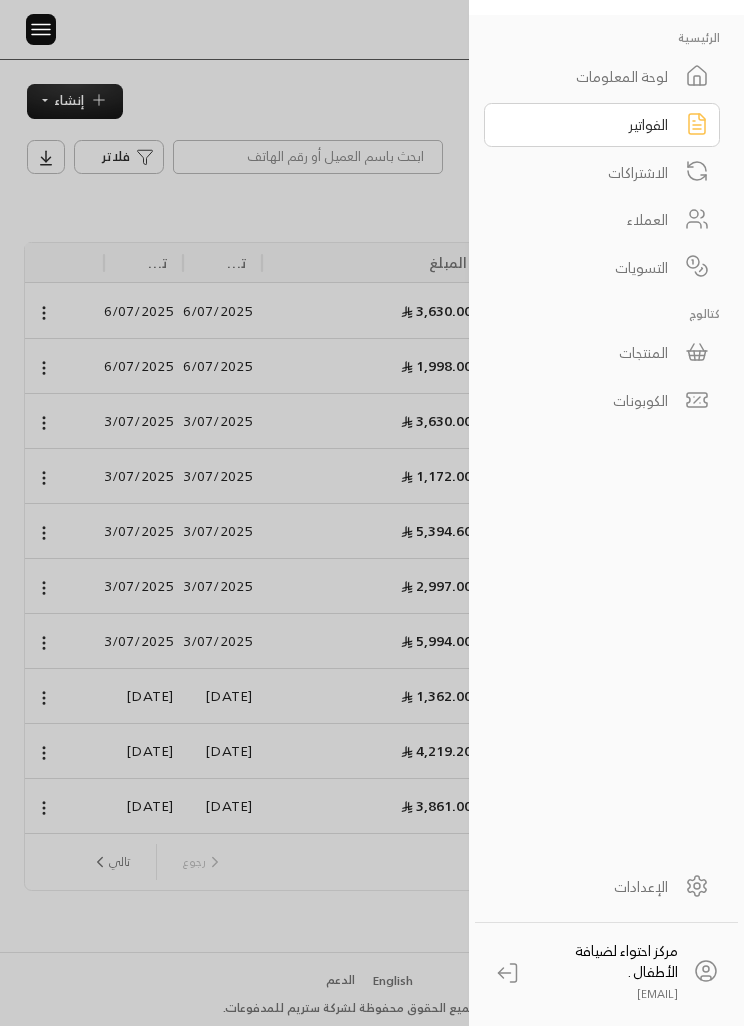 click on "المنتجات" at bounding box center [602, 353] 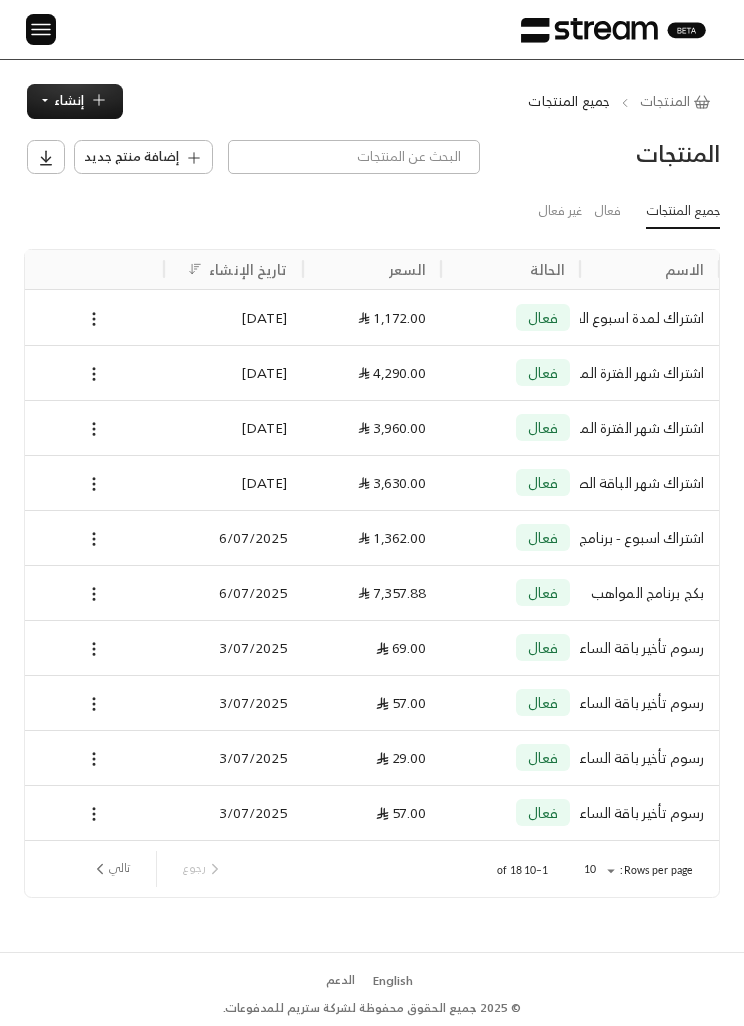 scroll, scrollTop: 0, scrollLeft: -1, axis: horizontal 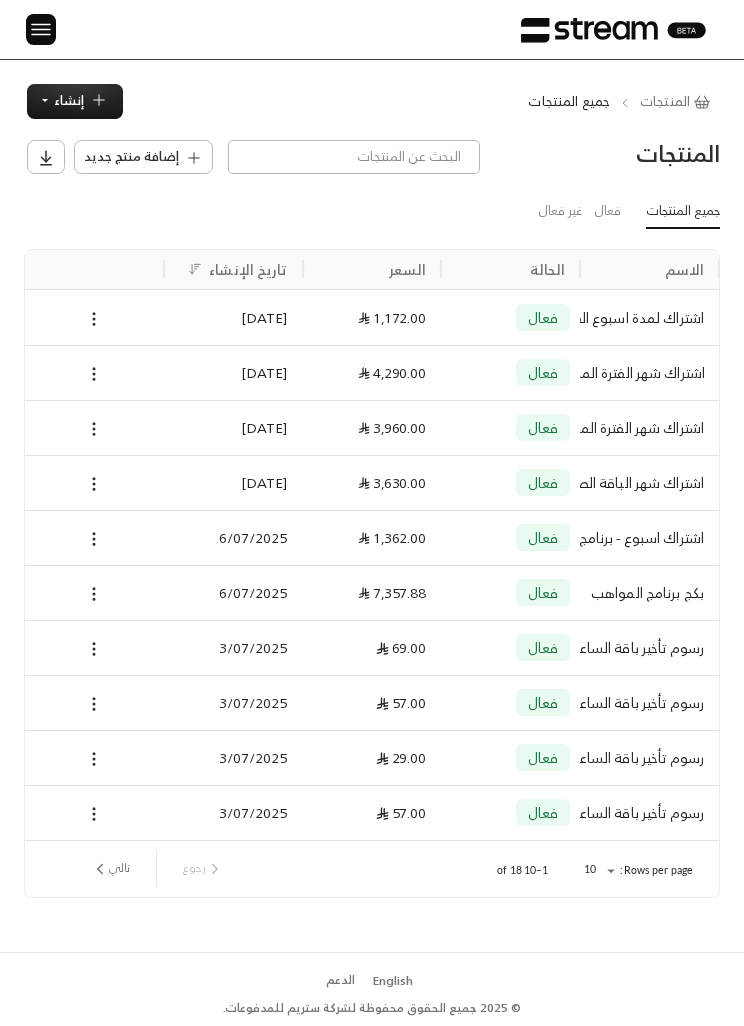 click on "إضافة منتج جديد" at bounding box center [131, 157] 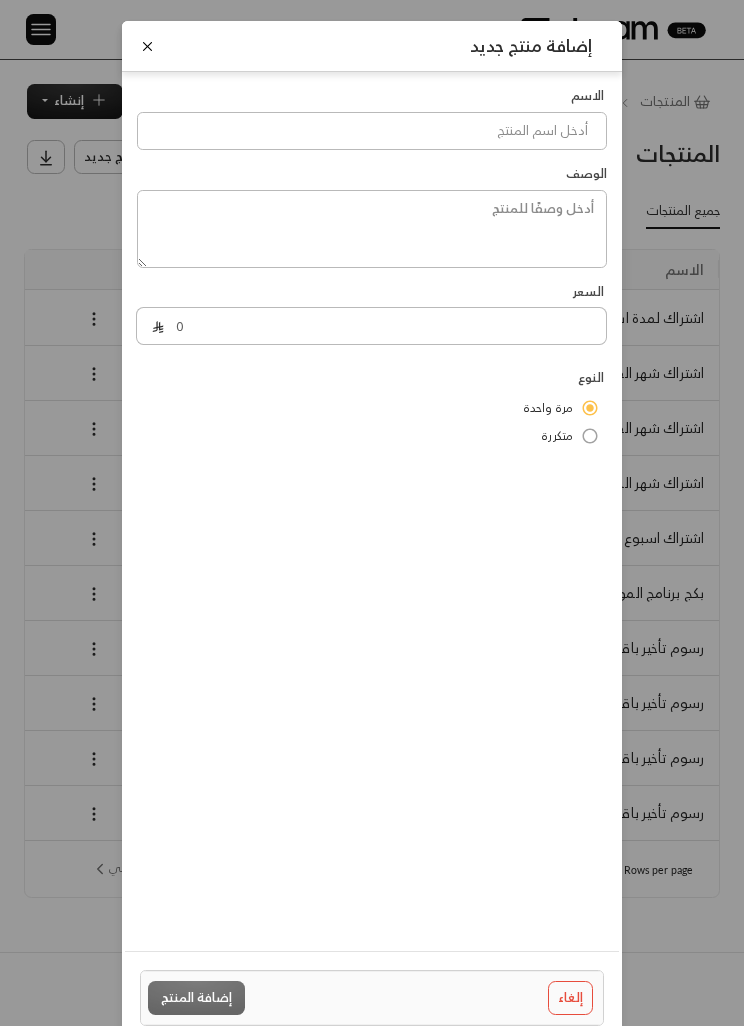 scroll, scrollTop: 0, scrollLeft: -1, axis: horizontal 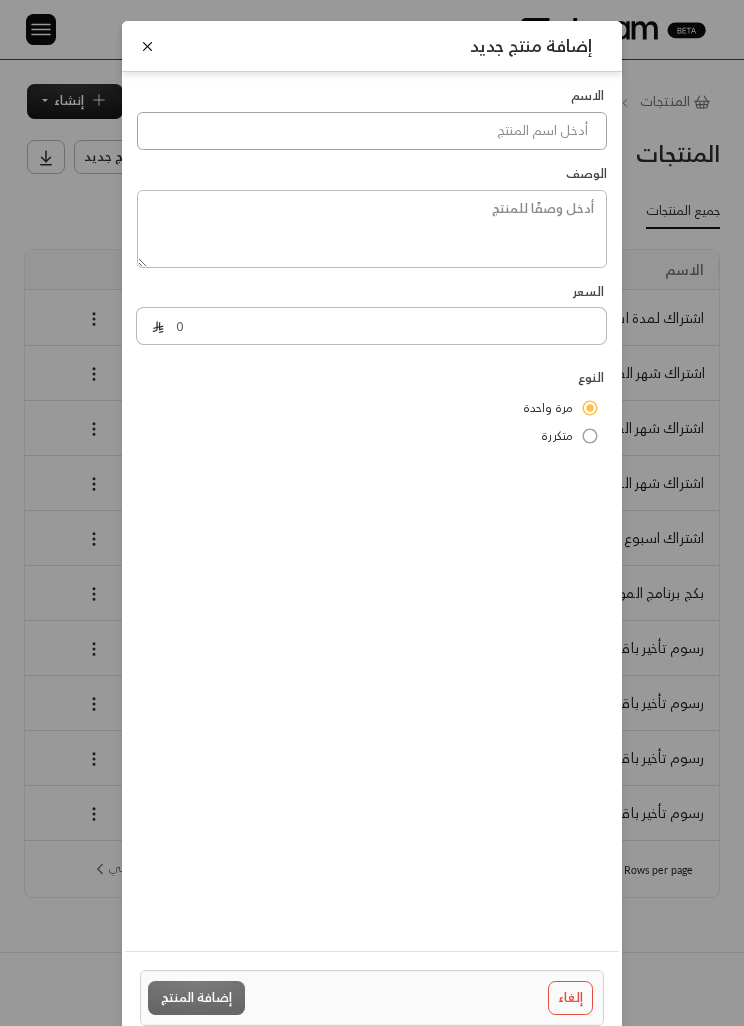 click at bounding box center (372, 131) 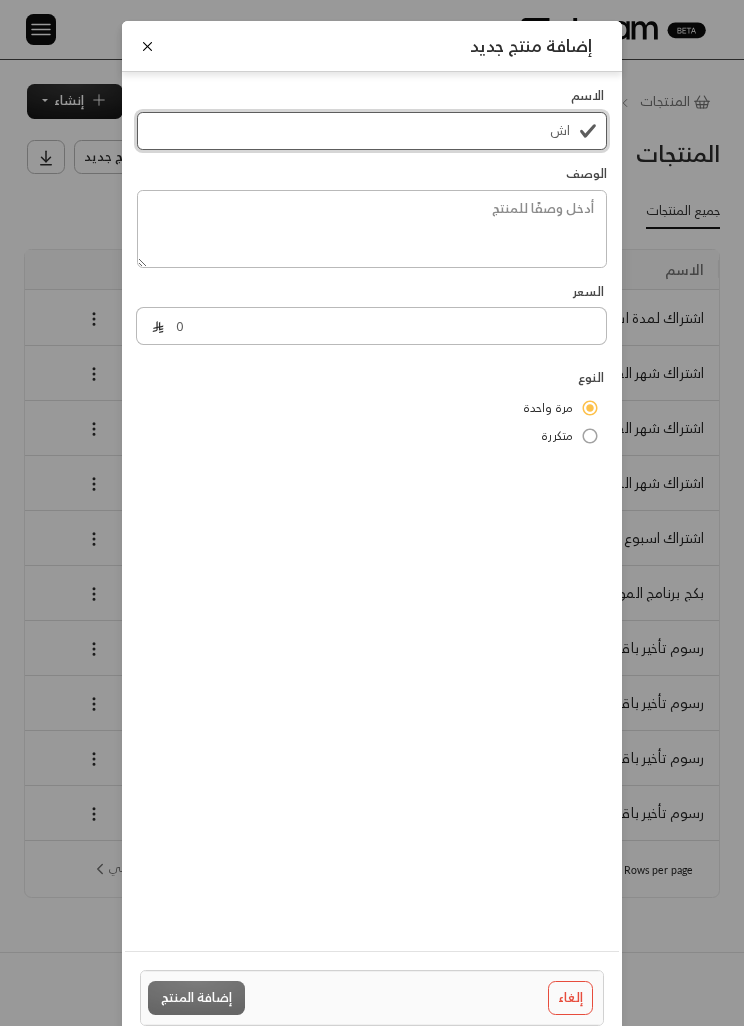 scroll, scrollTop: 0, scrollLeft: 0, axis: both 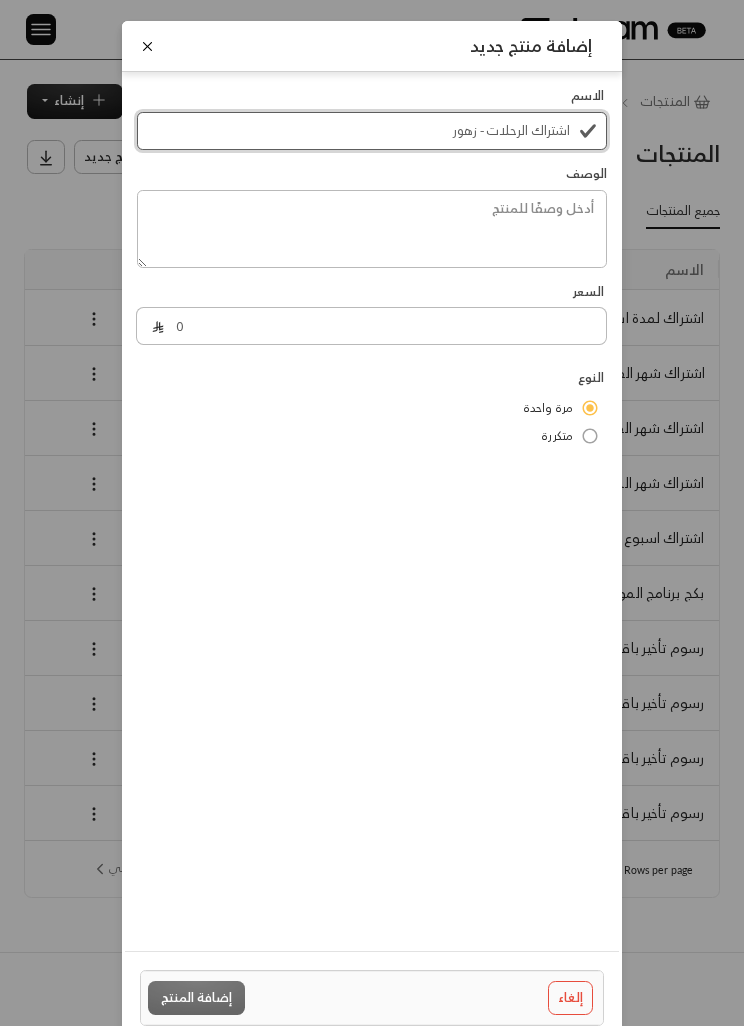 type on "اشتراك الرحلات - زهور" 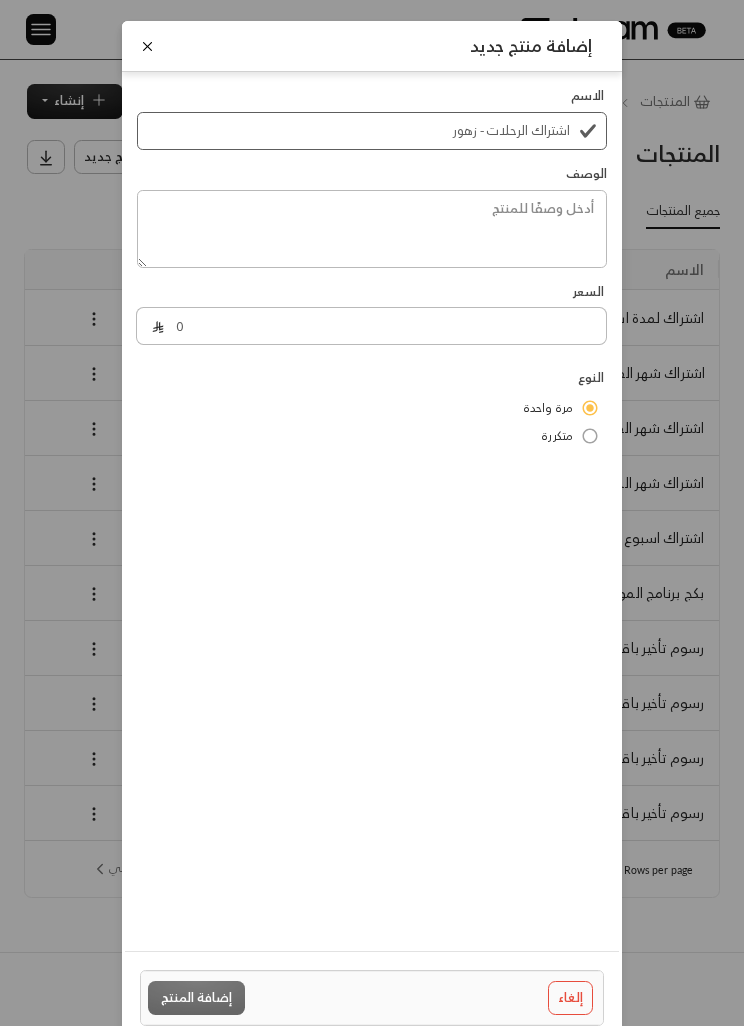 click on "الاسم اشتراك الرحلات - زهور الوصف السعر 0 النوع مرة واحدة متكررة" at bounding box center [372, 504] 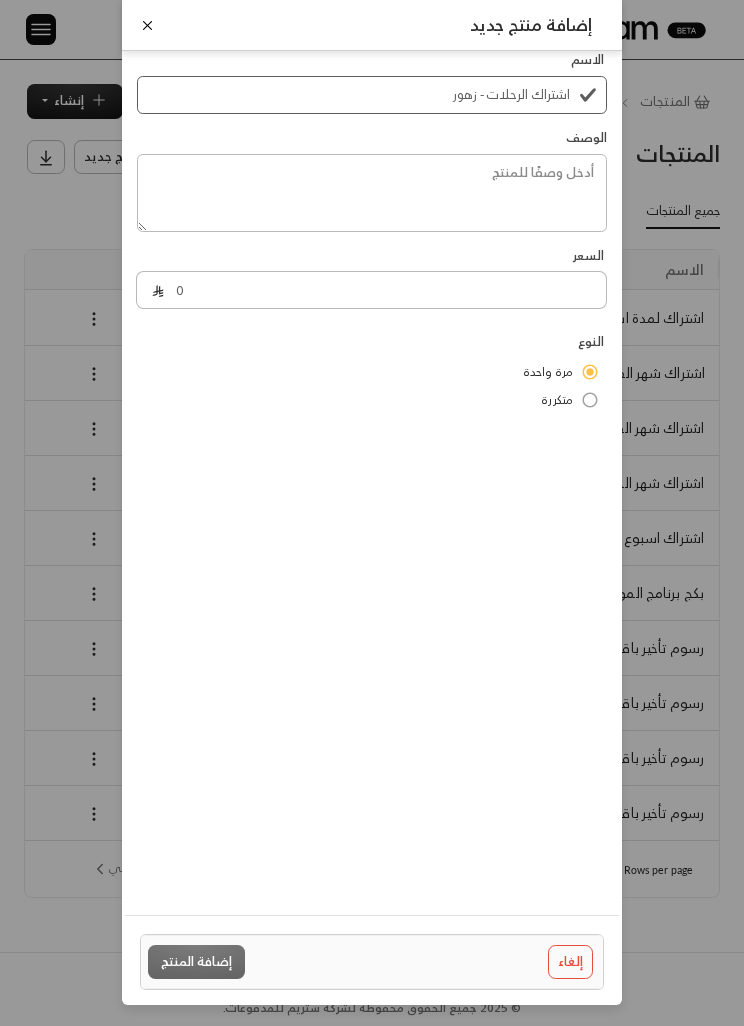 scroll, scrollTop: 12, scrollLeft: 0, axis: vertical 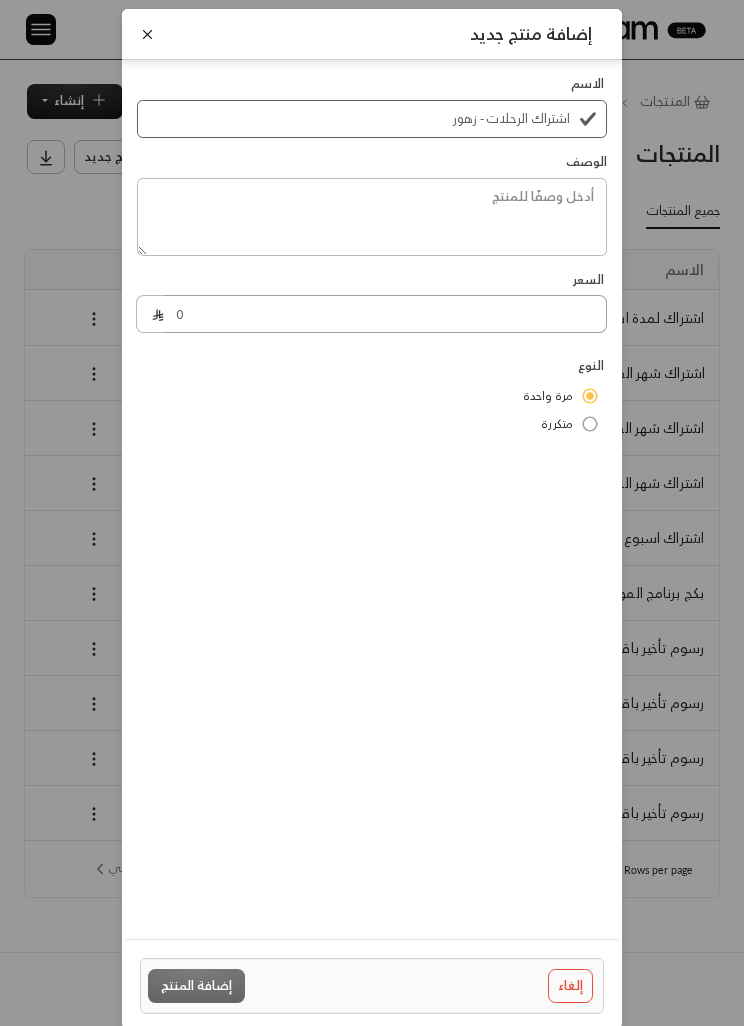 click on "0" at bounding box center (385, 314) 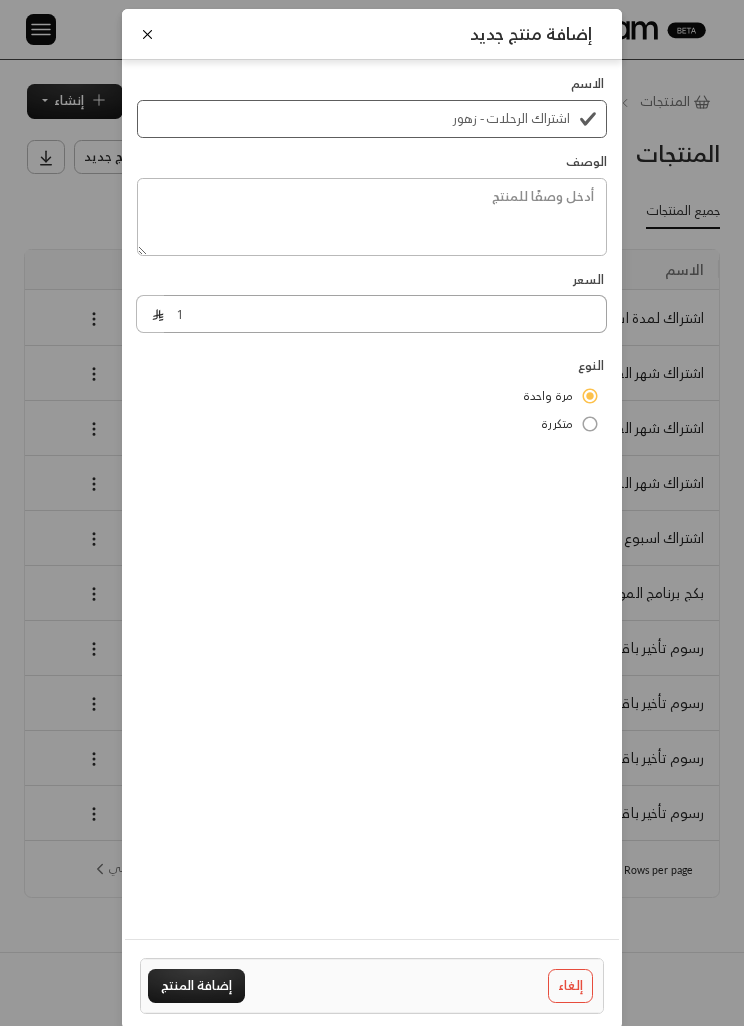 scroll, scrollTop: 0, scrollLeft: -1, axis: horizontal 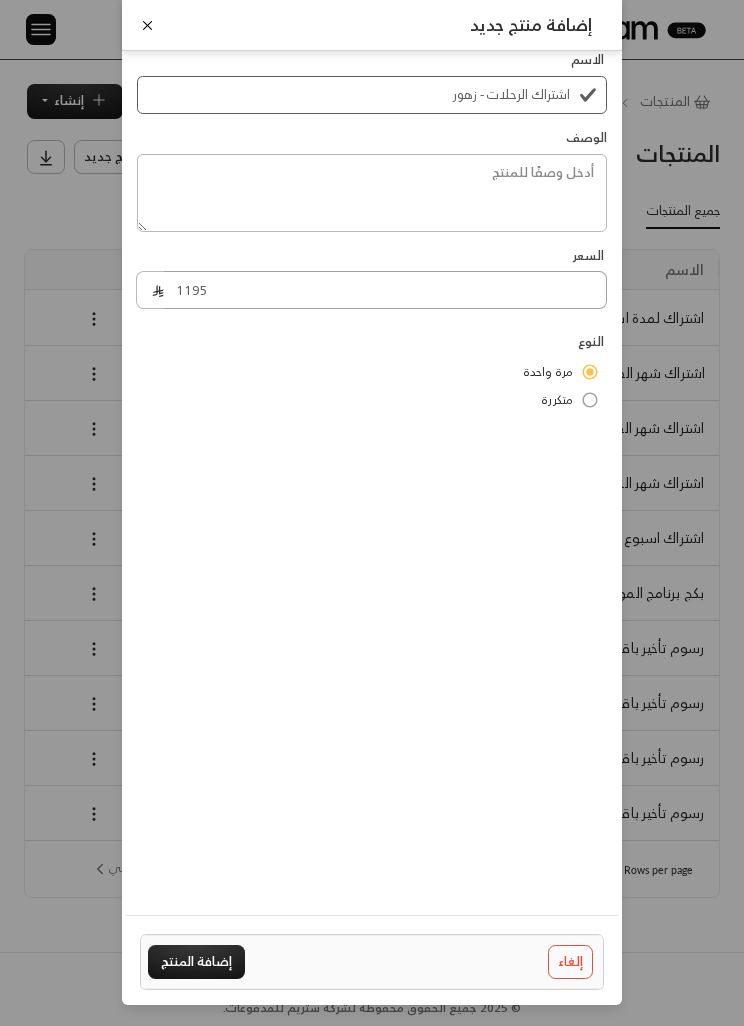 type on "1195" 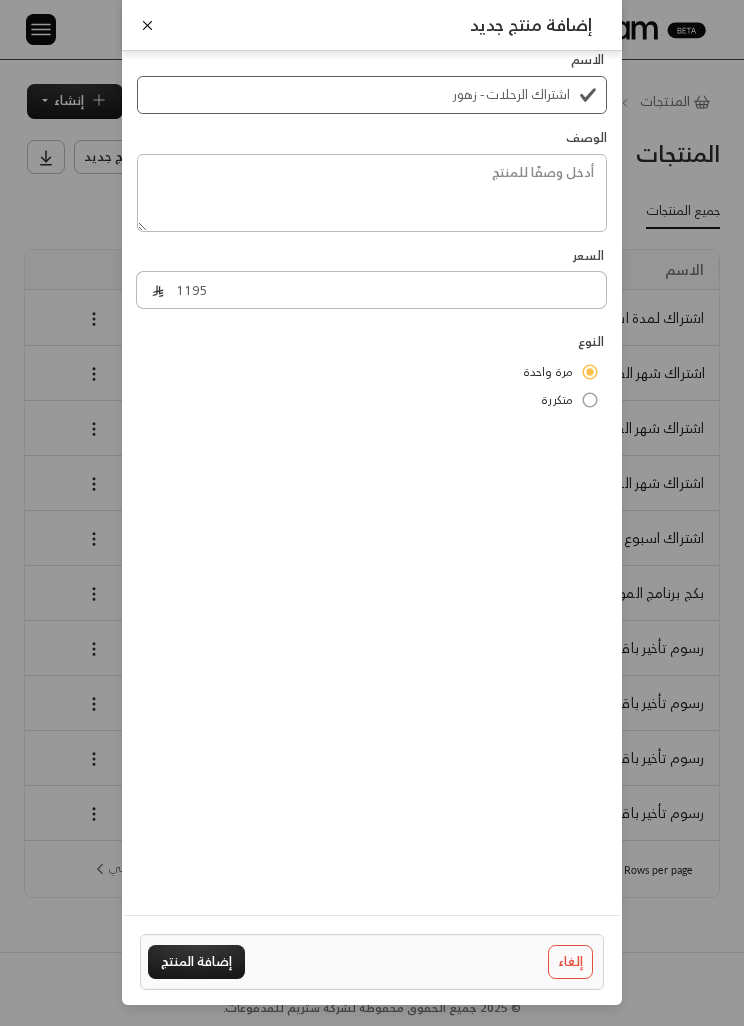 click on "الاسم اشتراك الرحلات - زهور الوصف السعر 1195 النوع مرة واحدة متكررة" at bounding box center [372, 468] 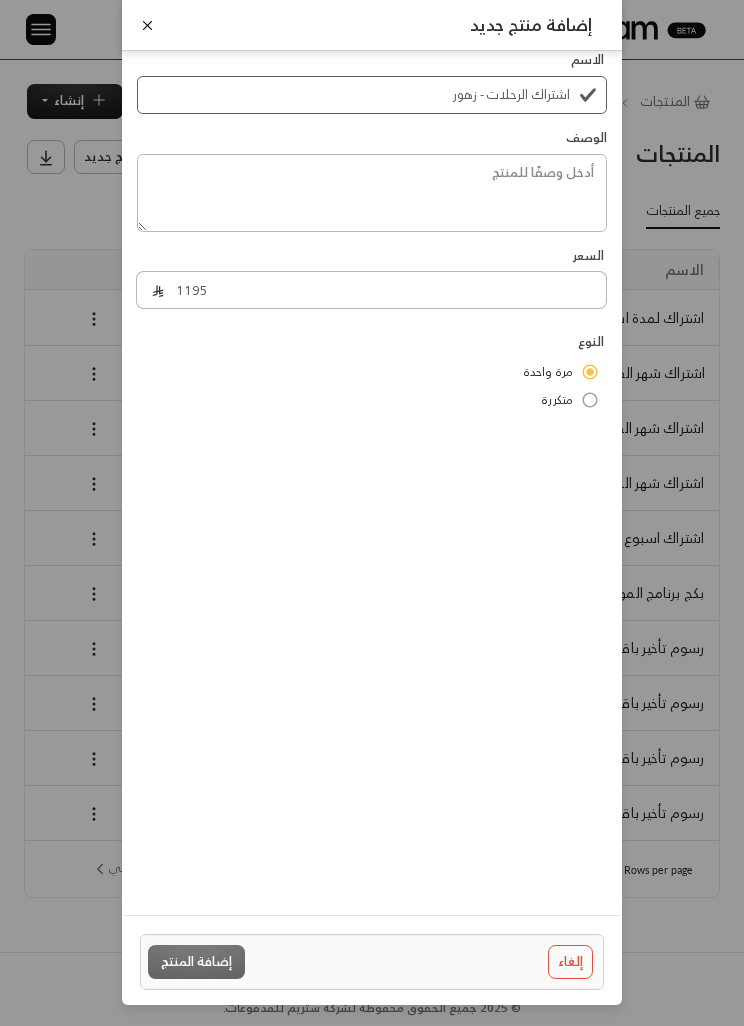 type 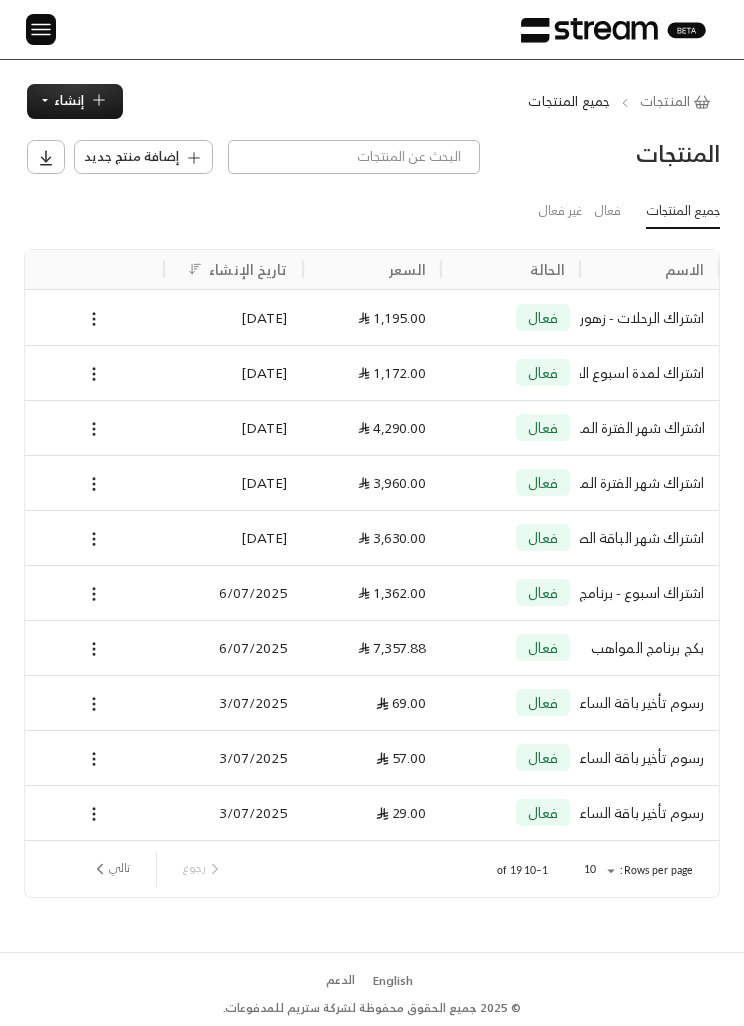 click on "إنشاء" at bounding box center [69, 100] 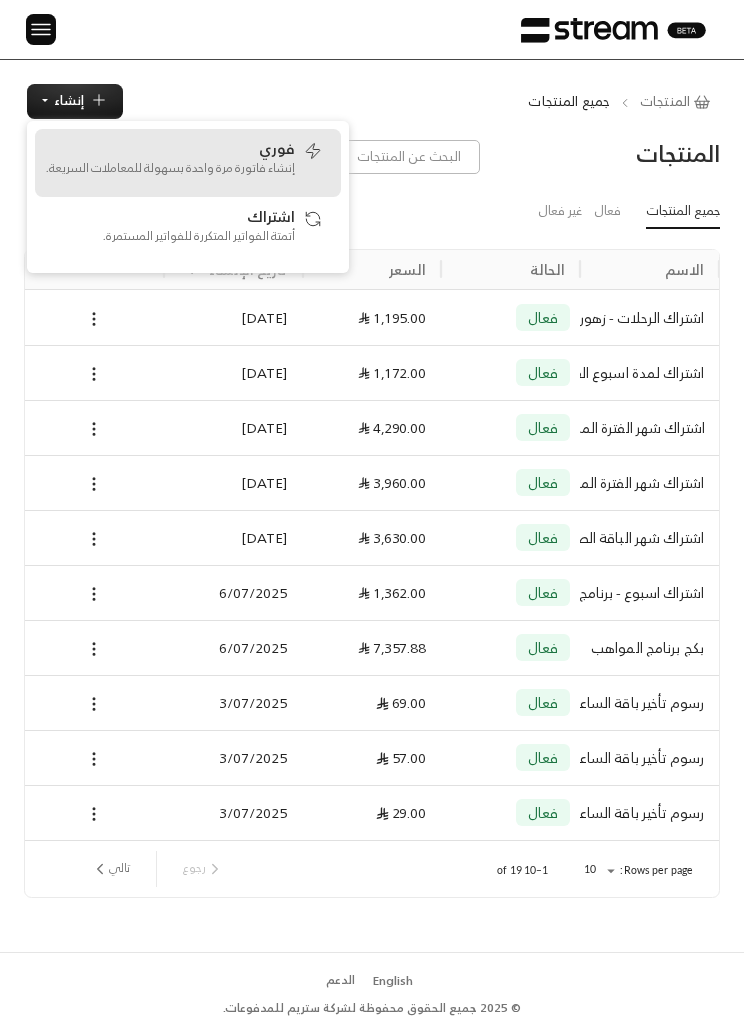 click 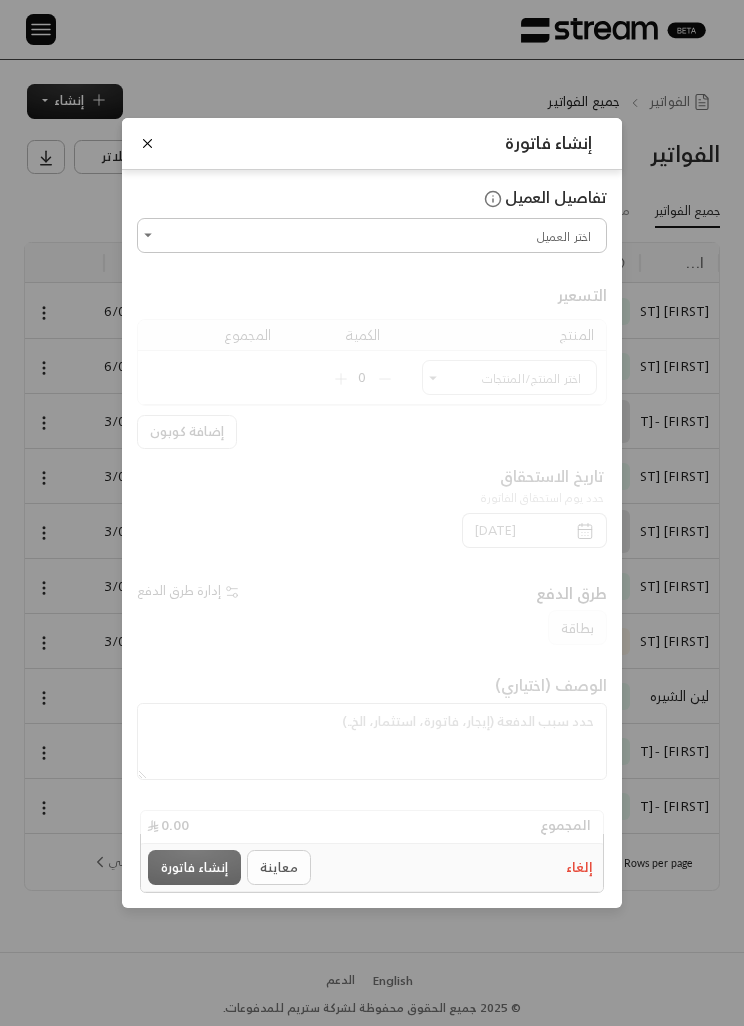click on "اختر العميل" at bounding box center [372, 235] 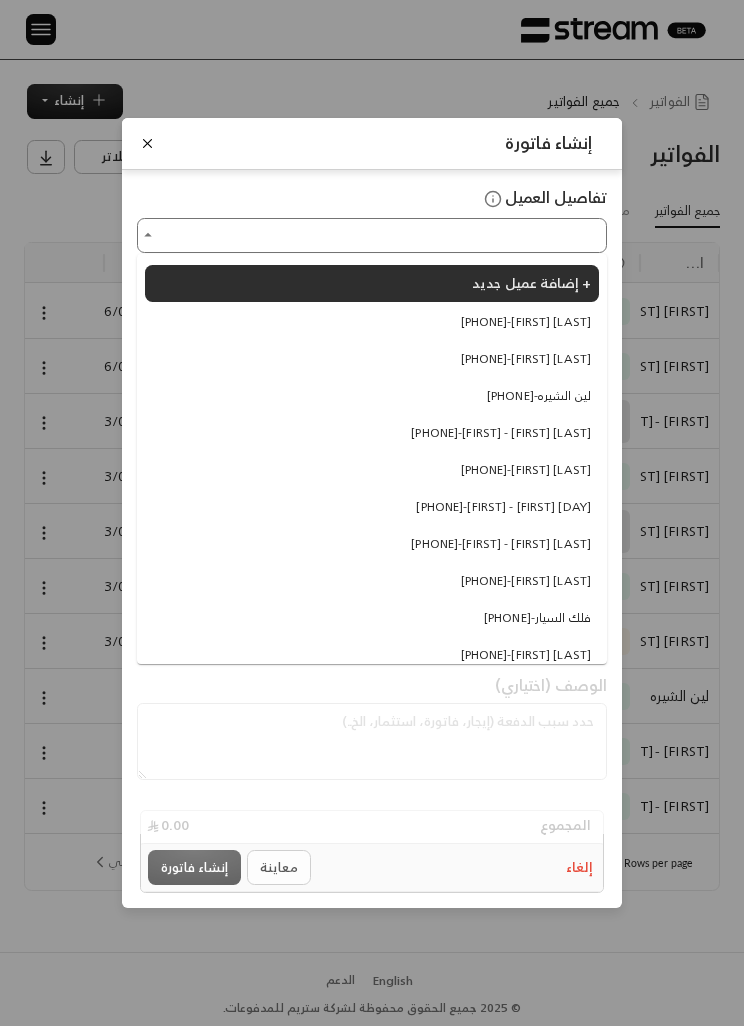 click on "+966563743195  -  هياء العيسى" at bounding box center (526, 581) 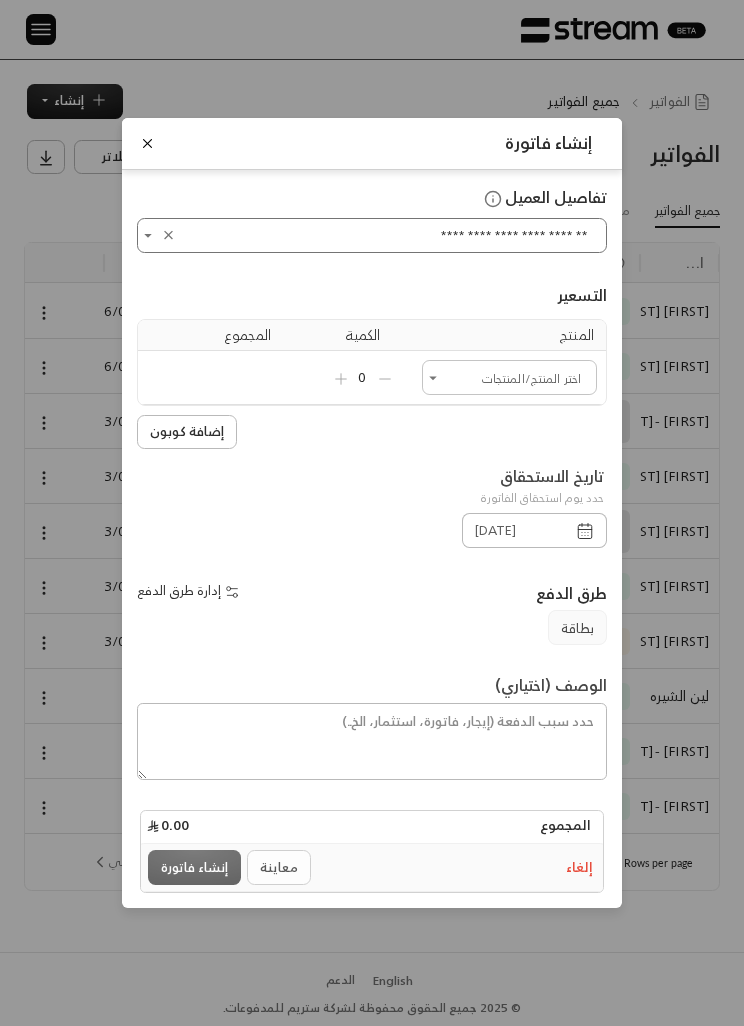 click on "اختر العميل" at bounding box center [509, 377] 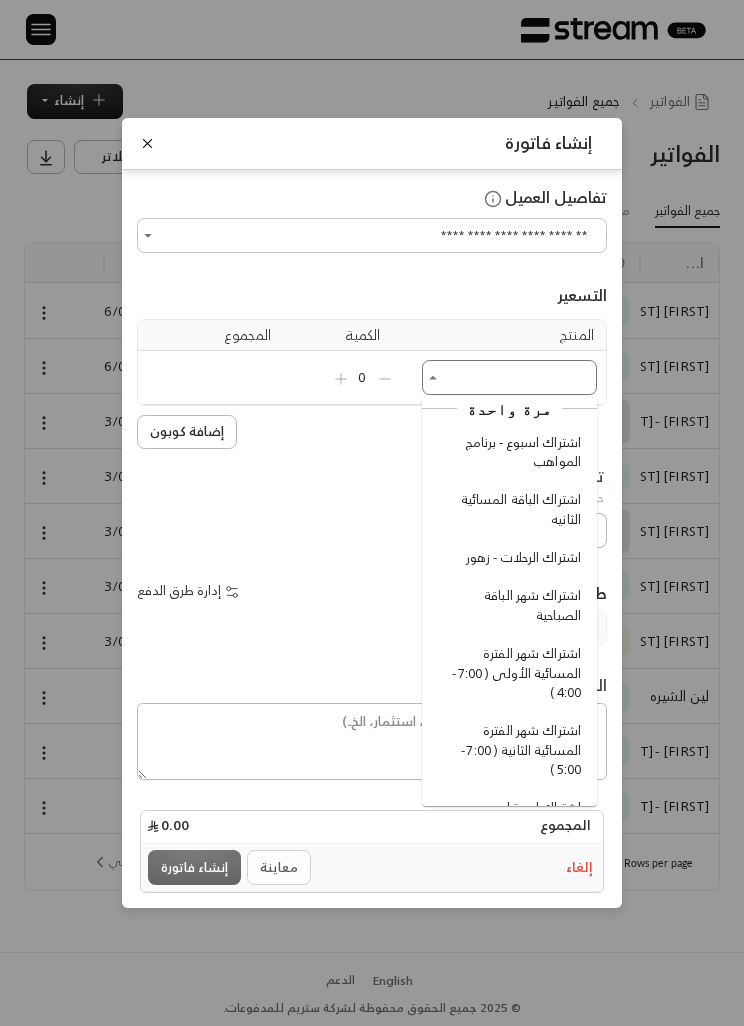 click on "اشتراك الرحلات - زهور" at bounding box center (523, 557) 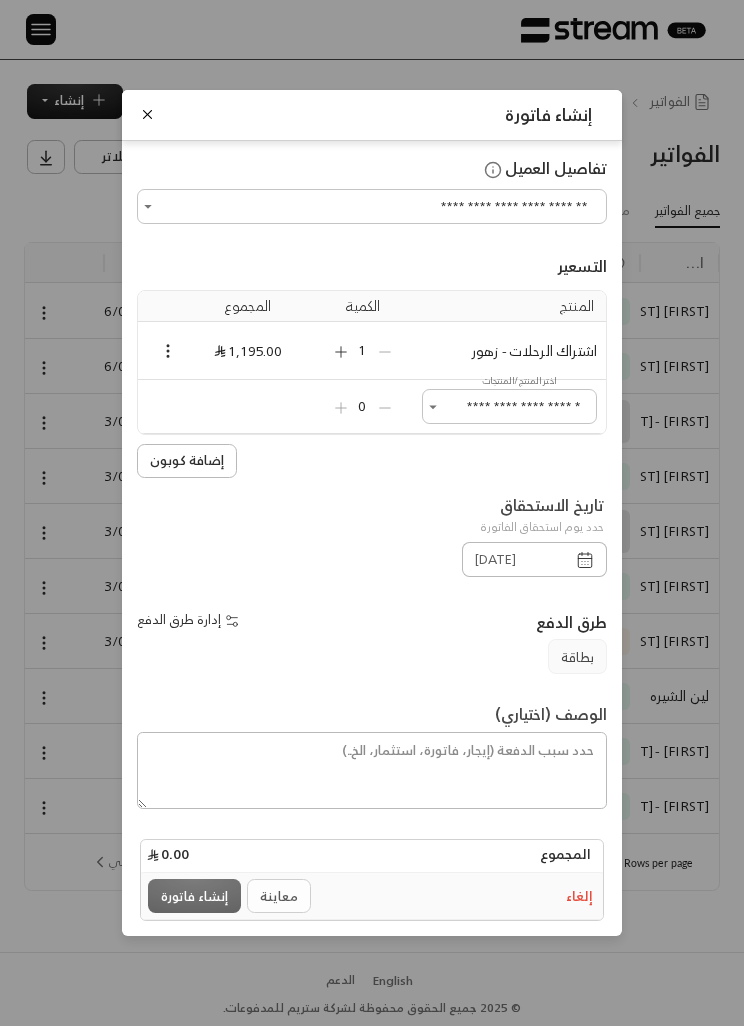 type on "**********" 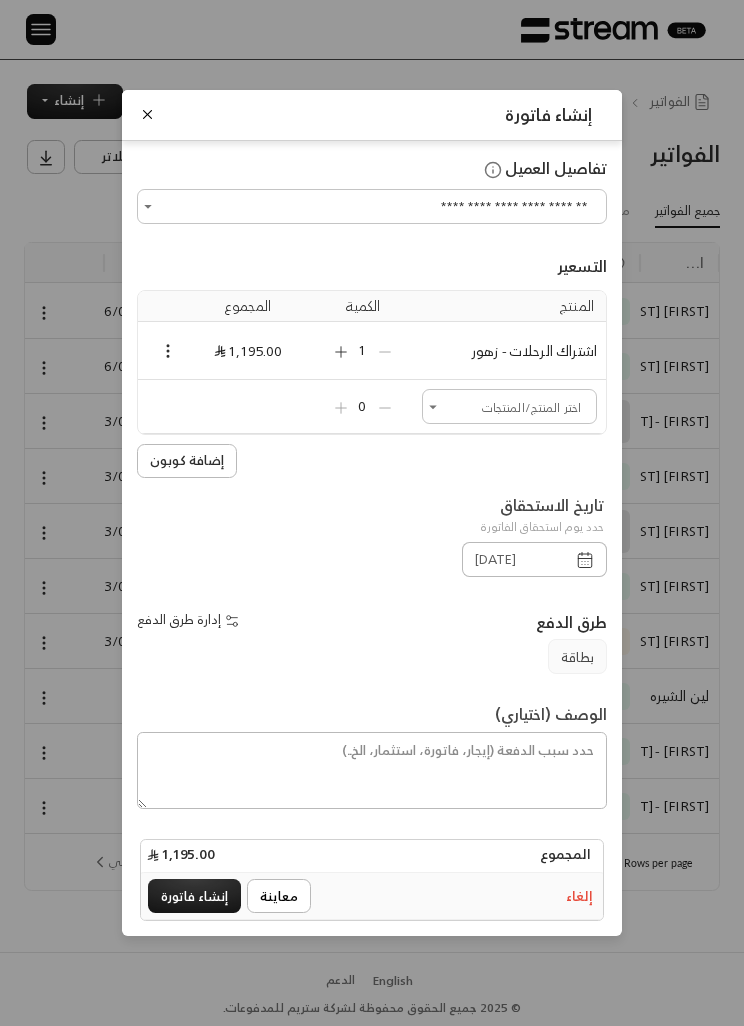 click 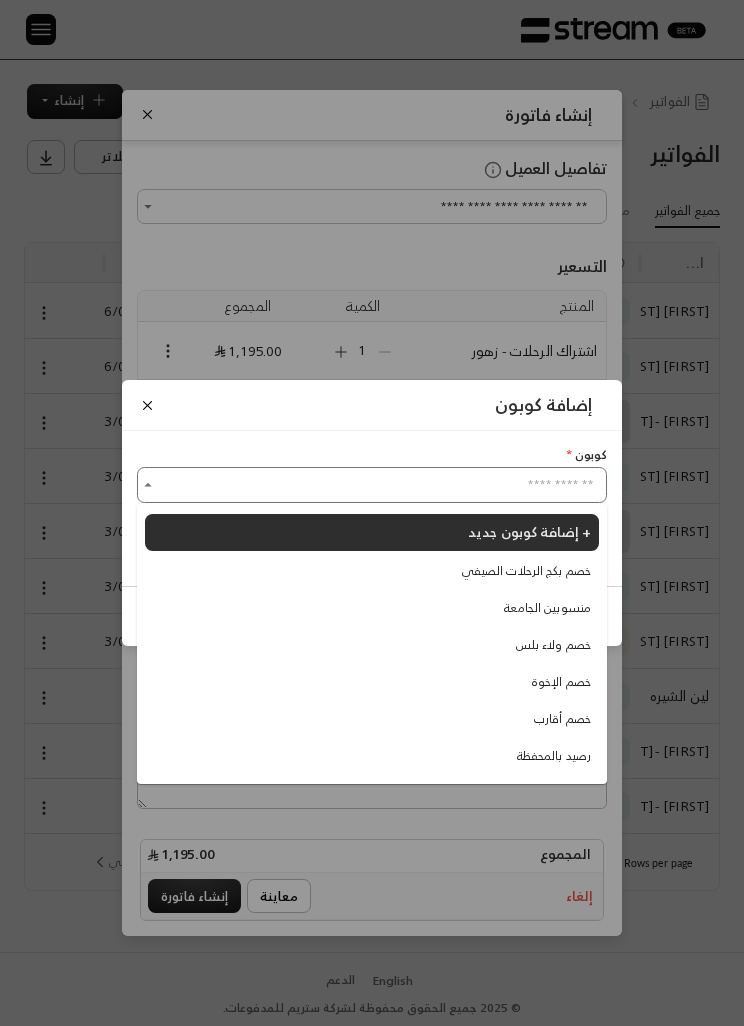 scroll, scrollTop: 135, scrollLeft: 0, axis: vertical 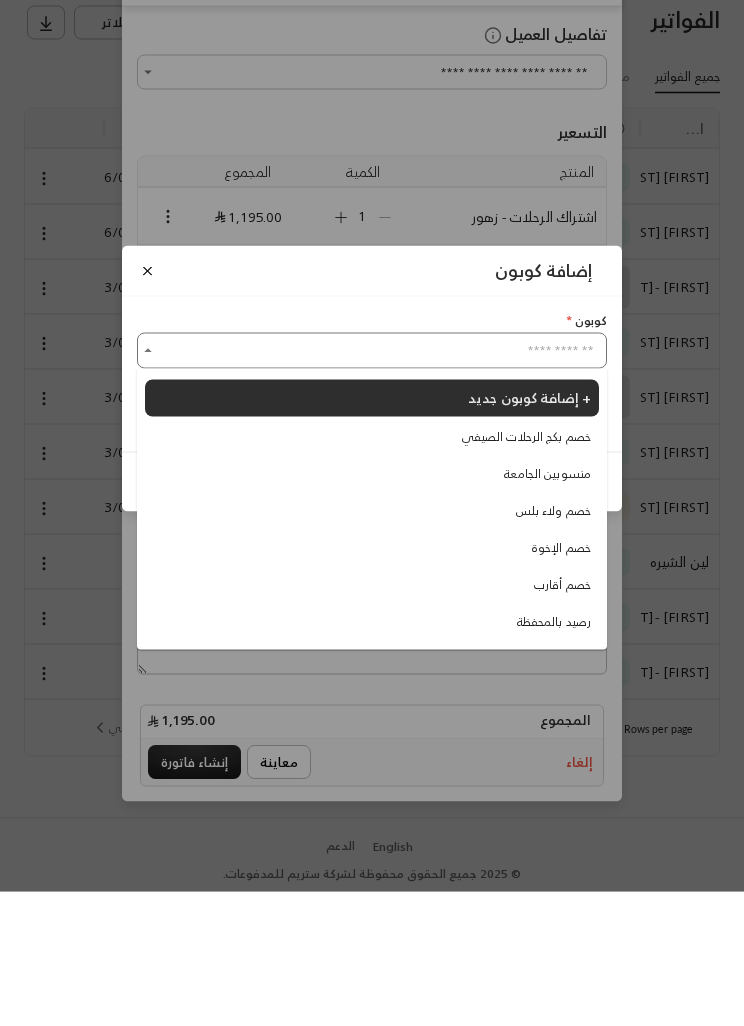 click on "خصم الإخوة" at bounding box center [561, 682] 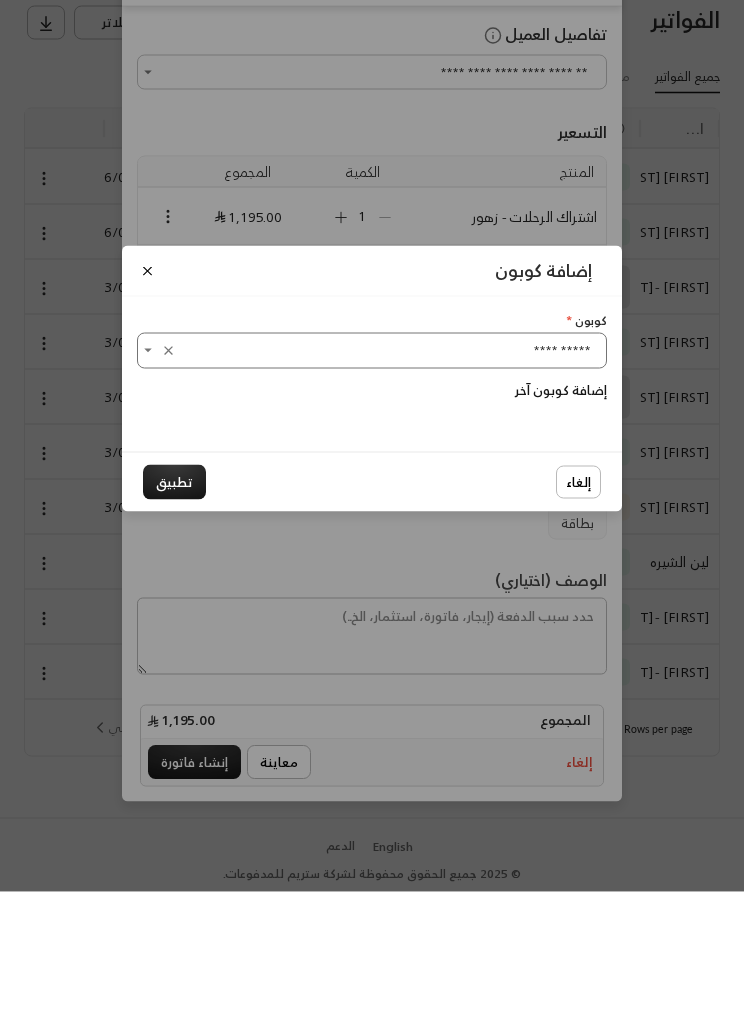click on "تطبيق" at bounding box center (174, 616) 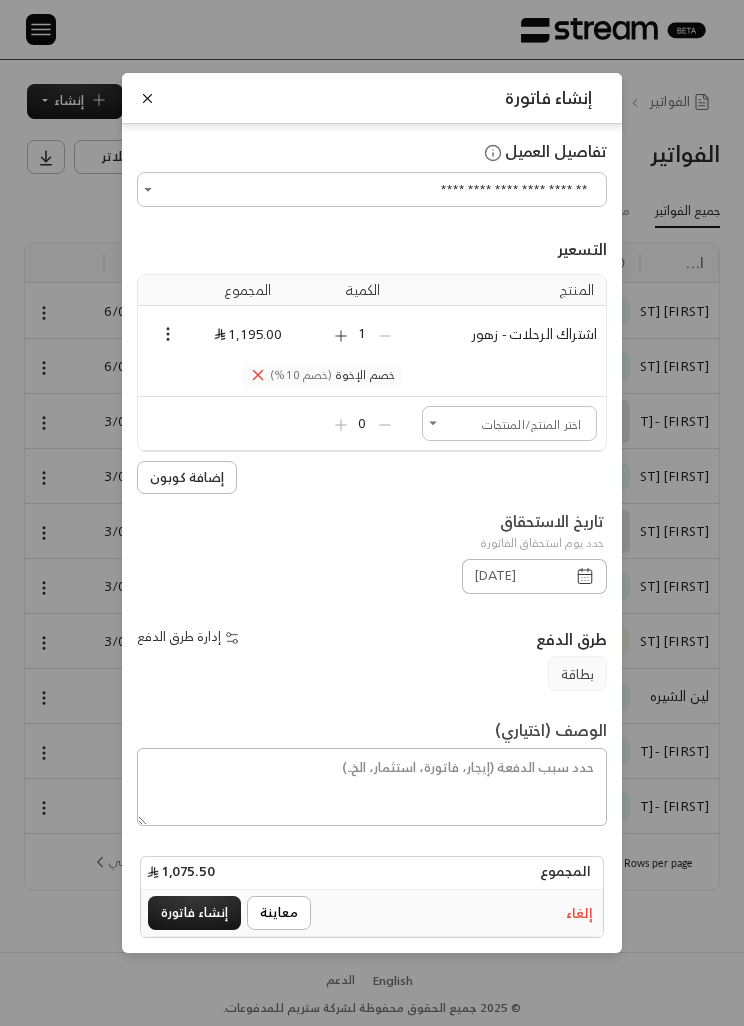 click at bounding box center [147, 98] 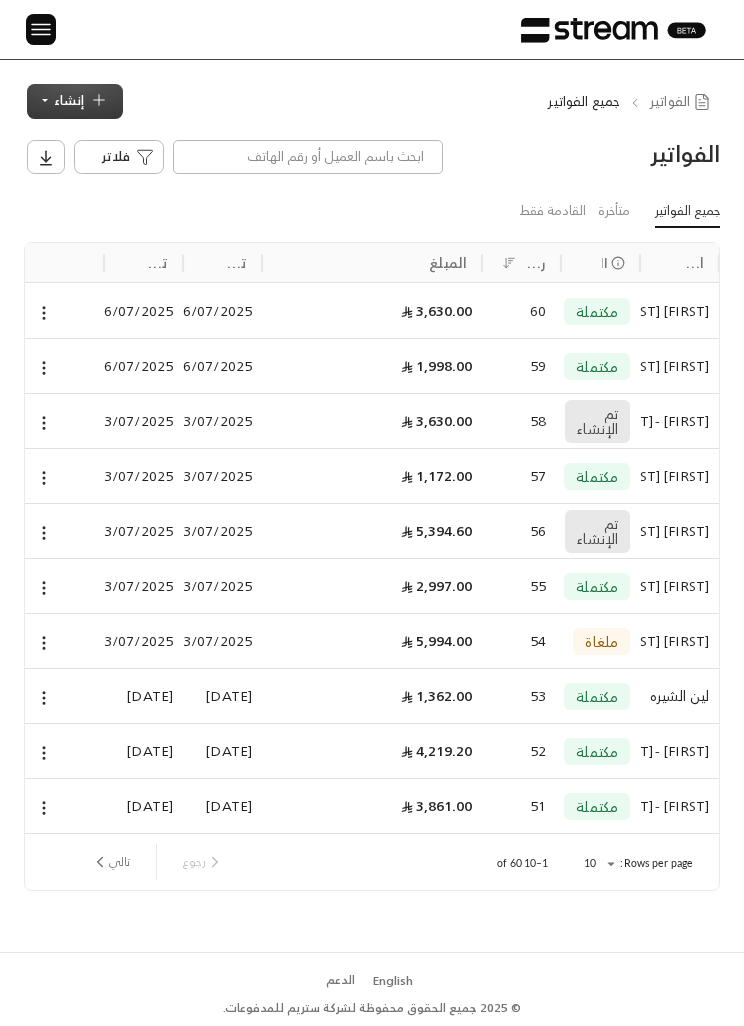 scroll, scrollTop: 0, scrollLeft: 0, axis: both 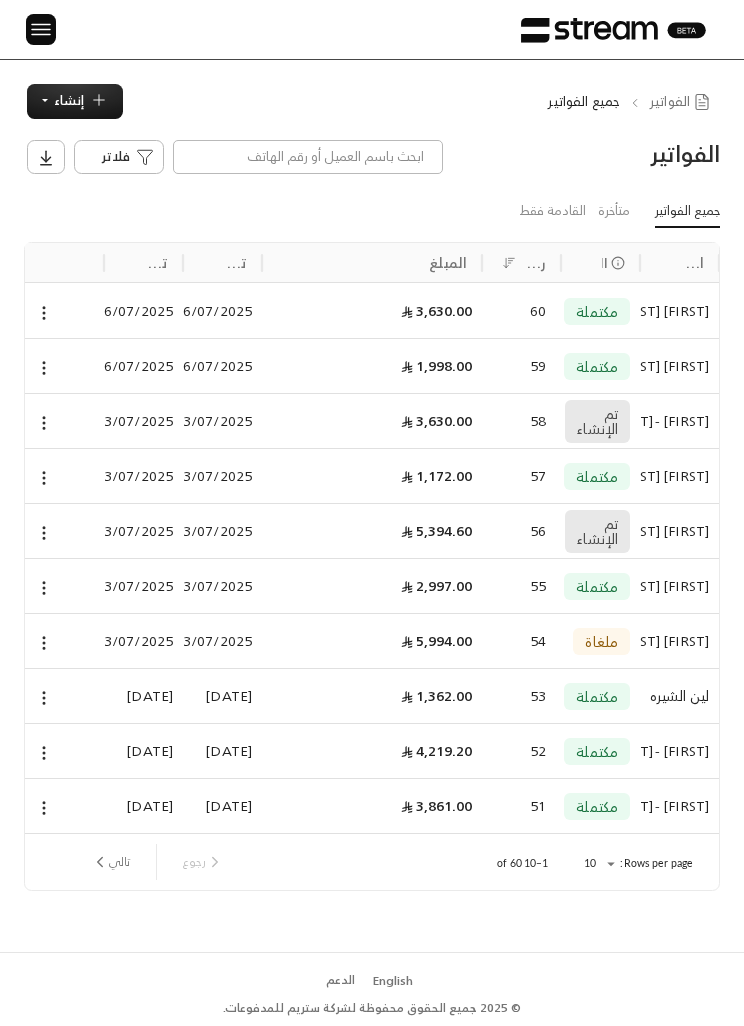click at bounding box center (41, 29) 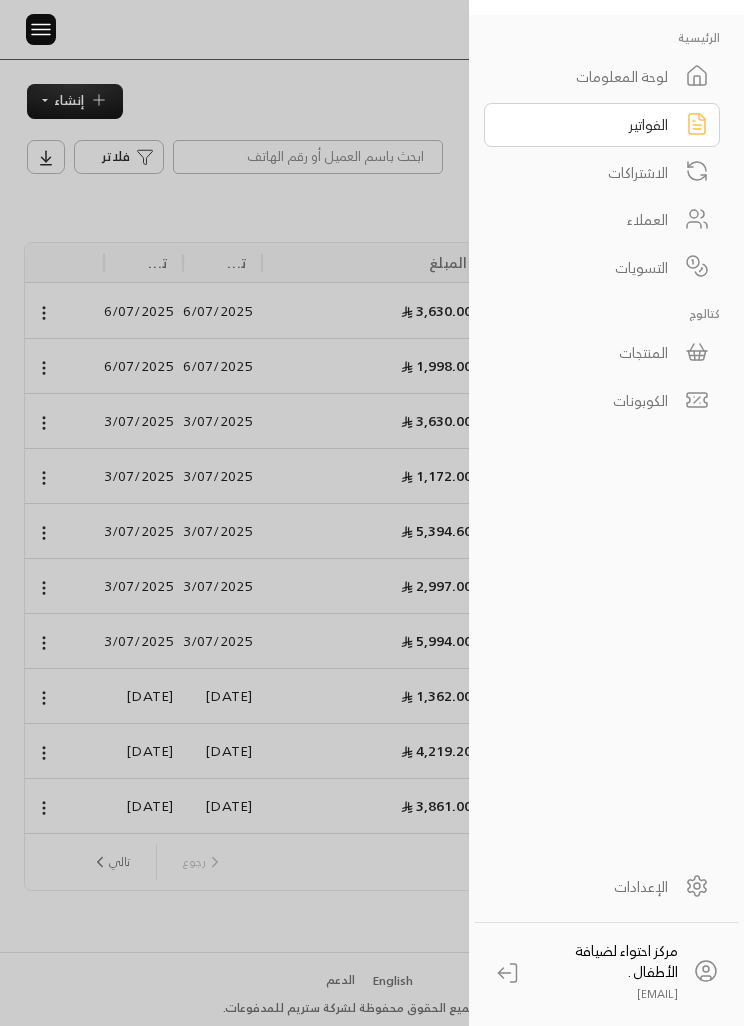 click on "المنتجات" at bounding box center (589, 352) 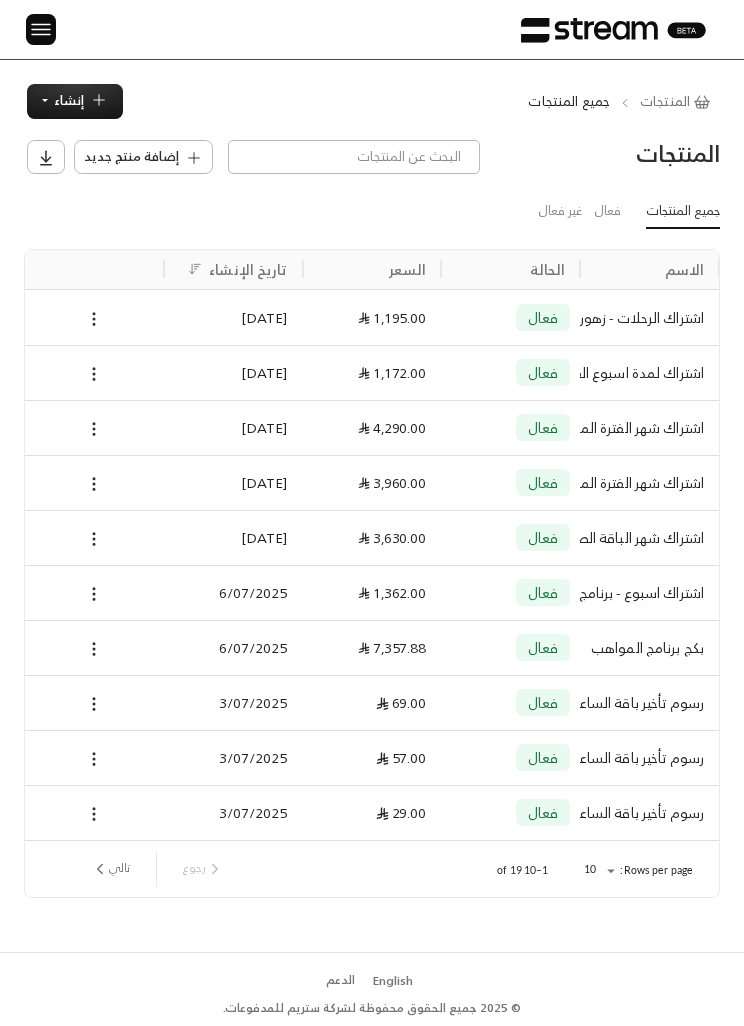 scroll, scrollTop: 0, scrollLeft: 0, axis: both 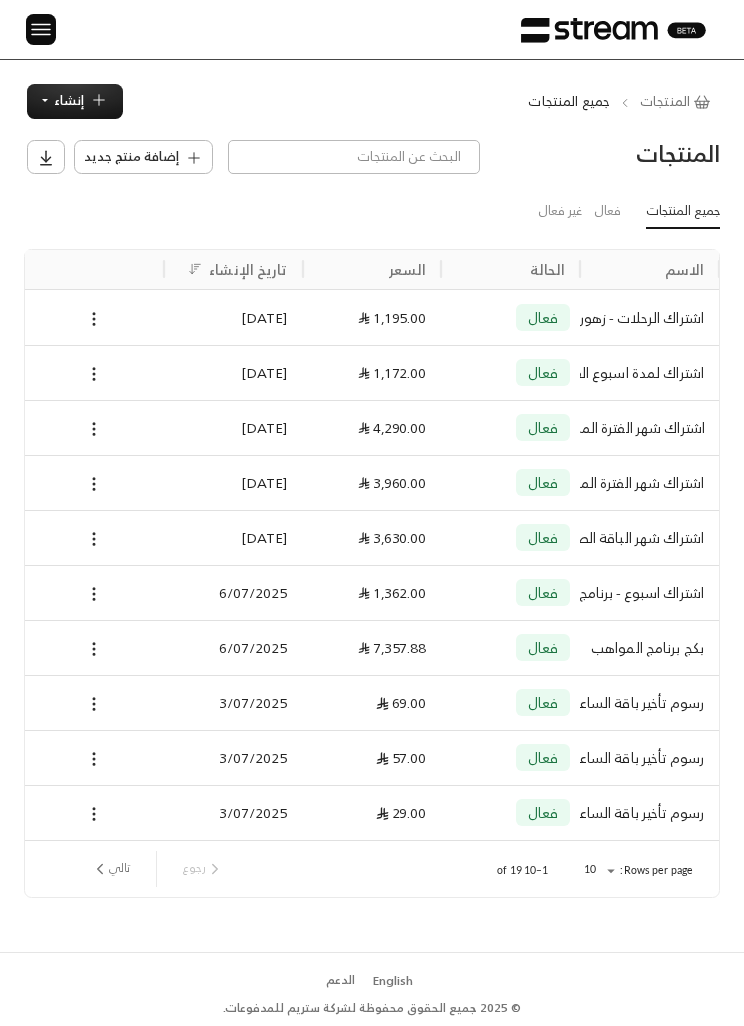click at bounding box center (94, 318) 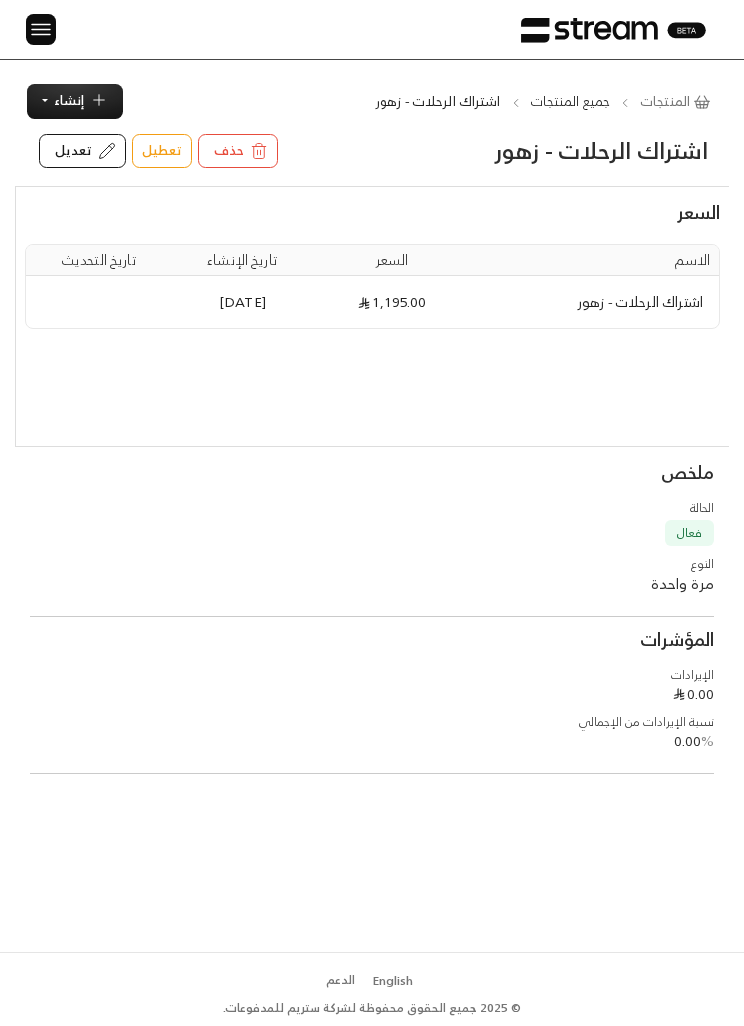 click on "تعديل" at bounding box center (82, 151) 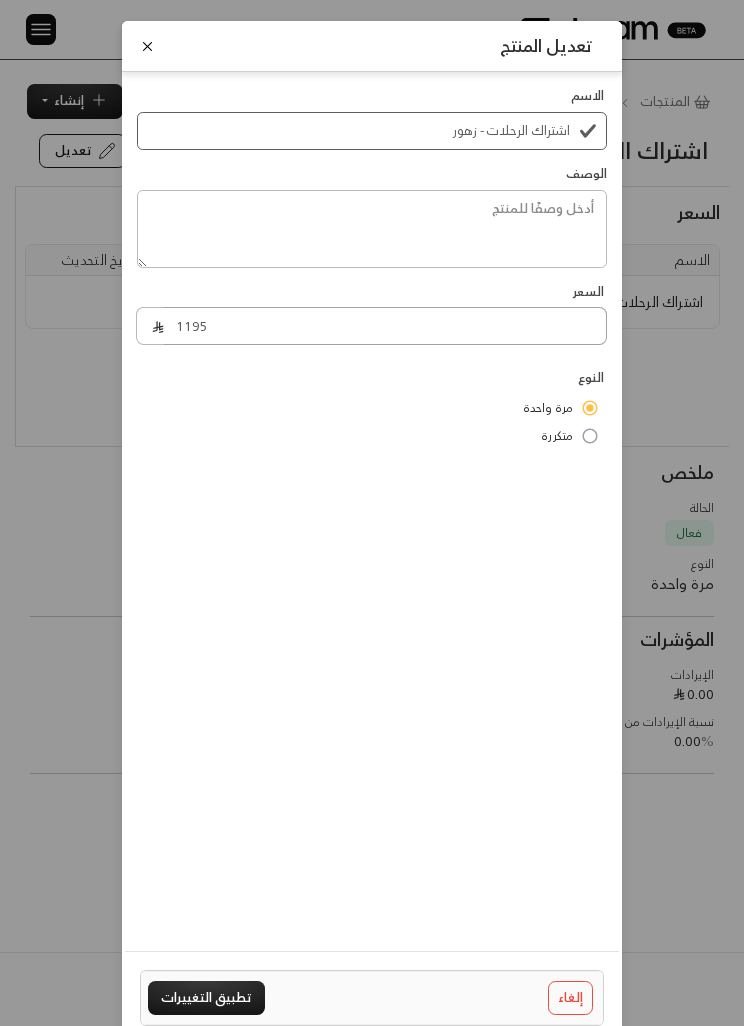 click on "1195" at bounding box center [385, 326] 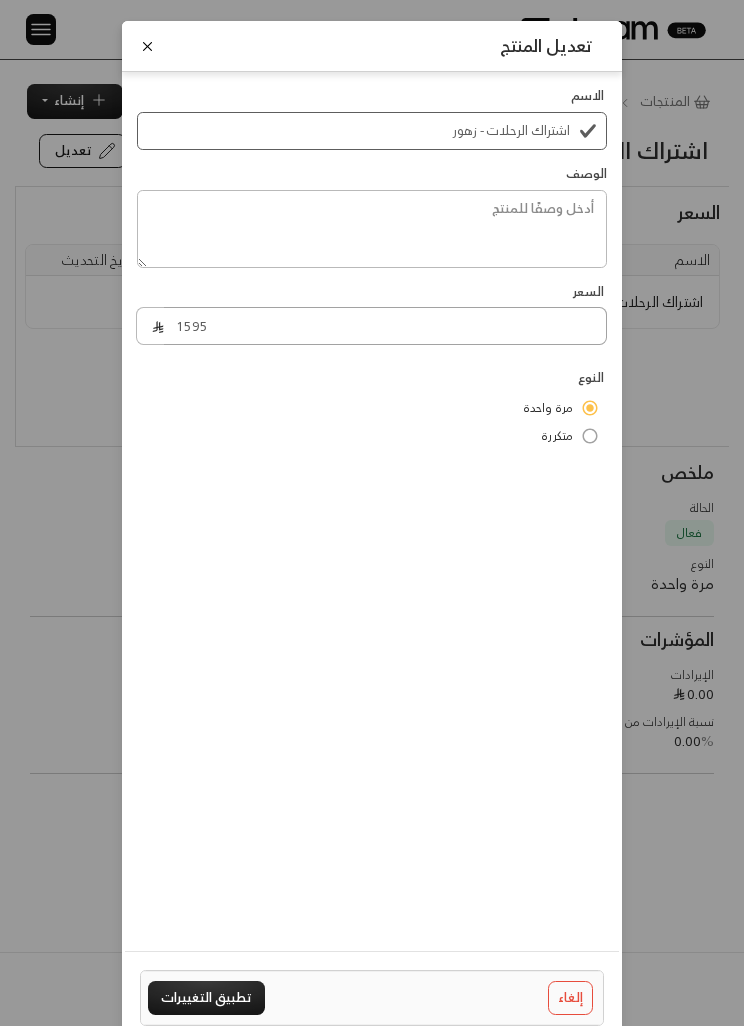 type on "1595" 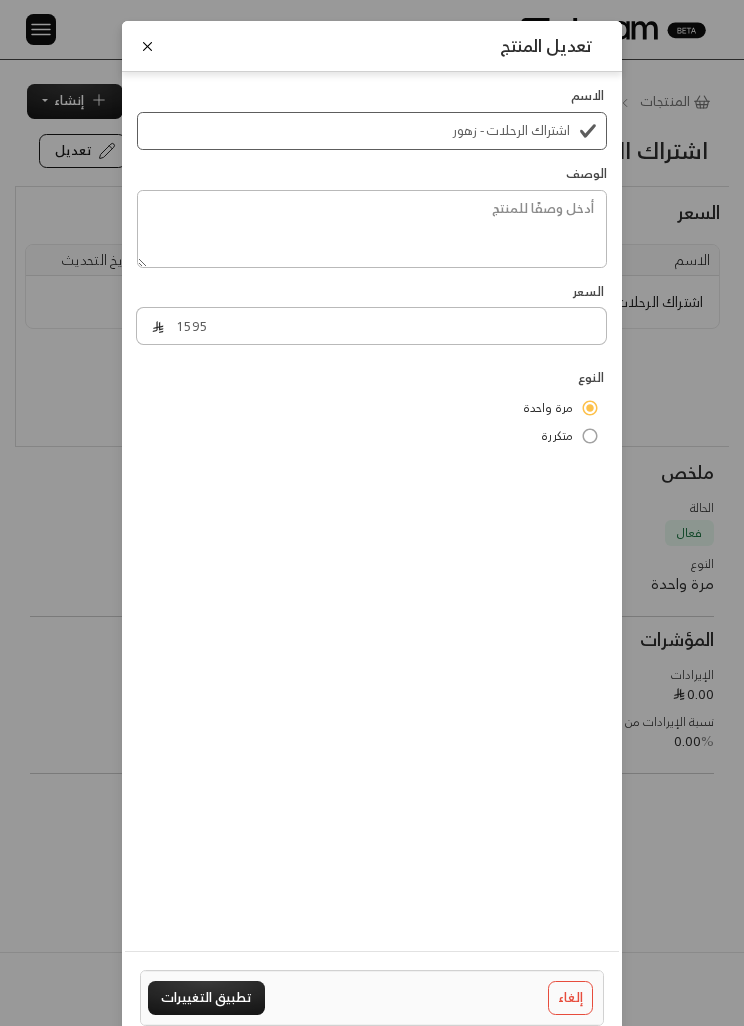 click on "الاسم اشتراك الرحلات - زهور الوصف السعر 1595 النوع مرة واحدة متكررة" at bounding box center (372, 504) 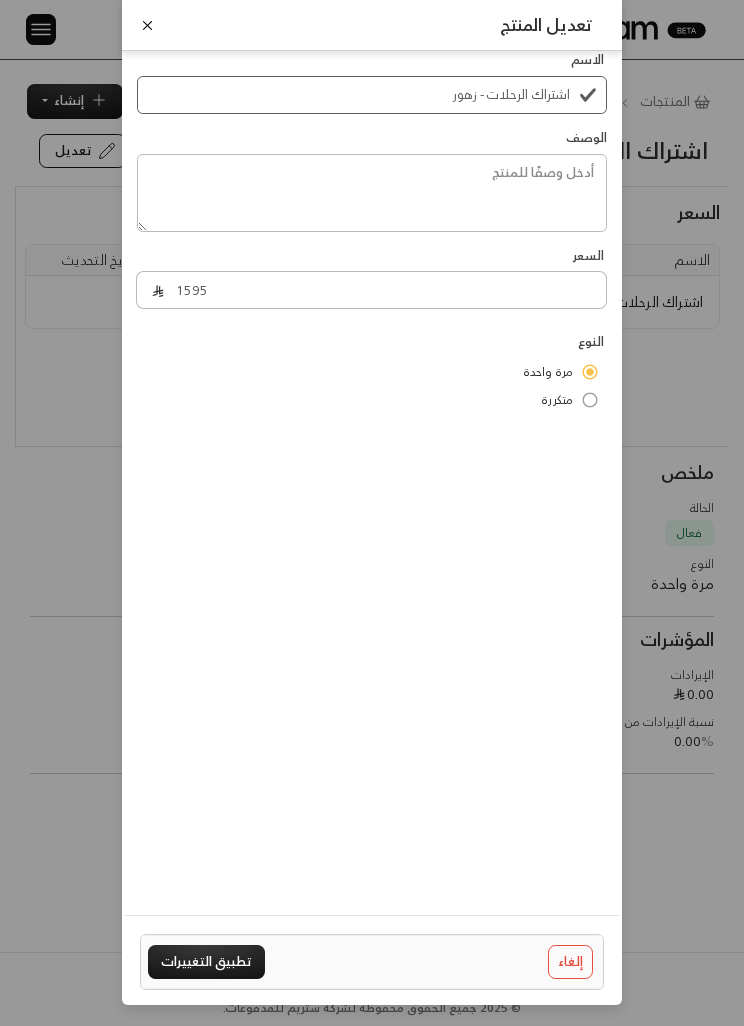 scroll, scrollTop: 100, scrollLeft: 0, axis: vertical 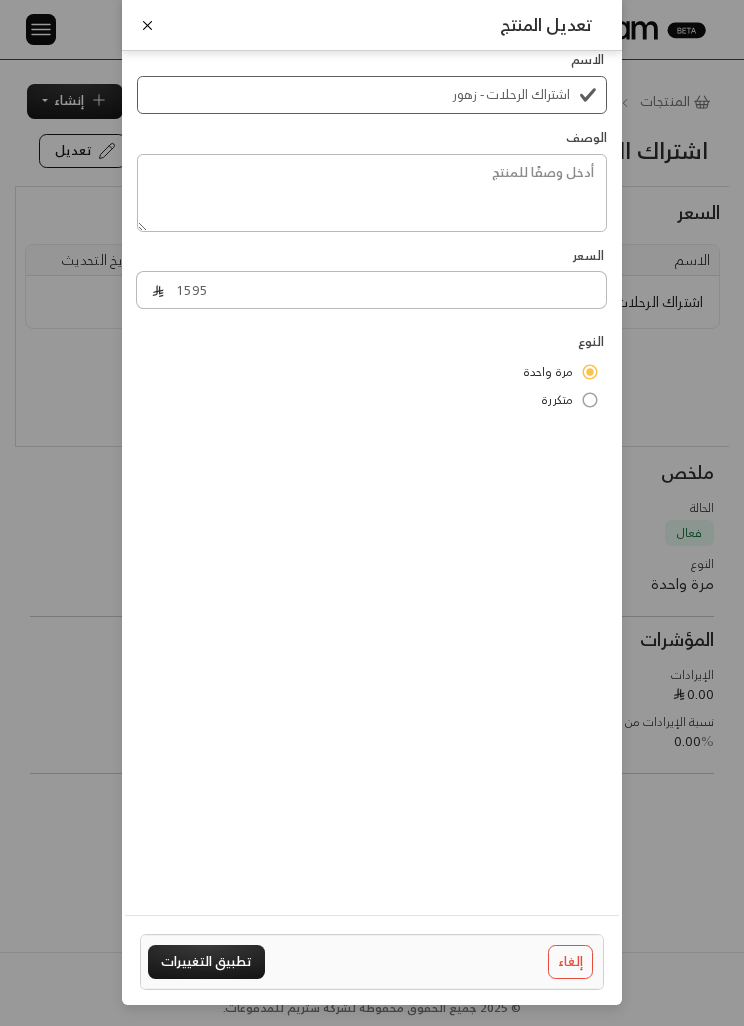 click on "تطبيق التغييرات" at bounding box center (206, 962) 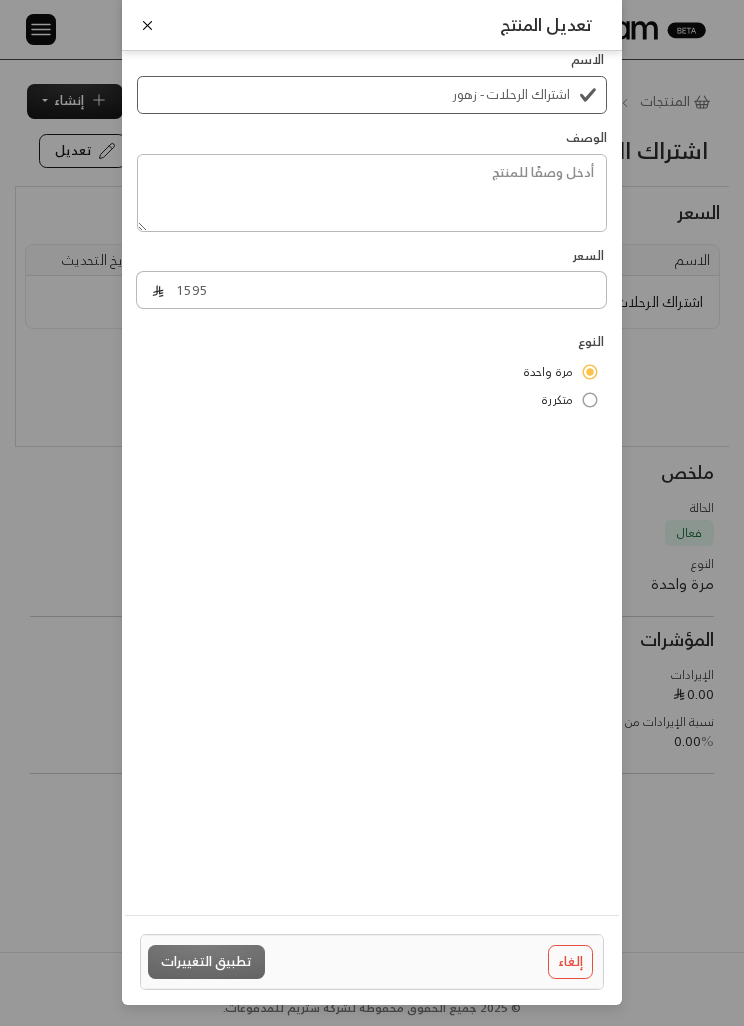 type 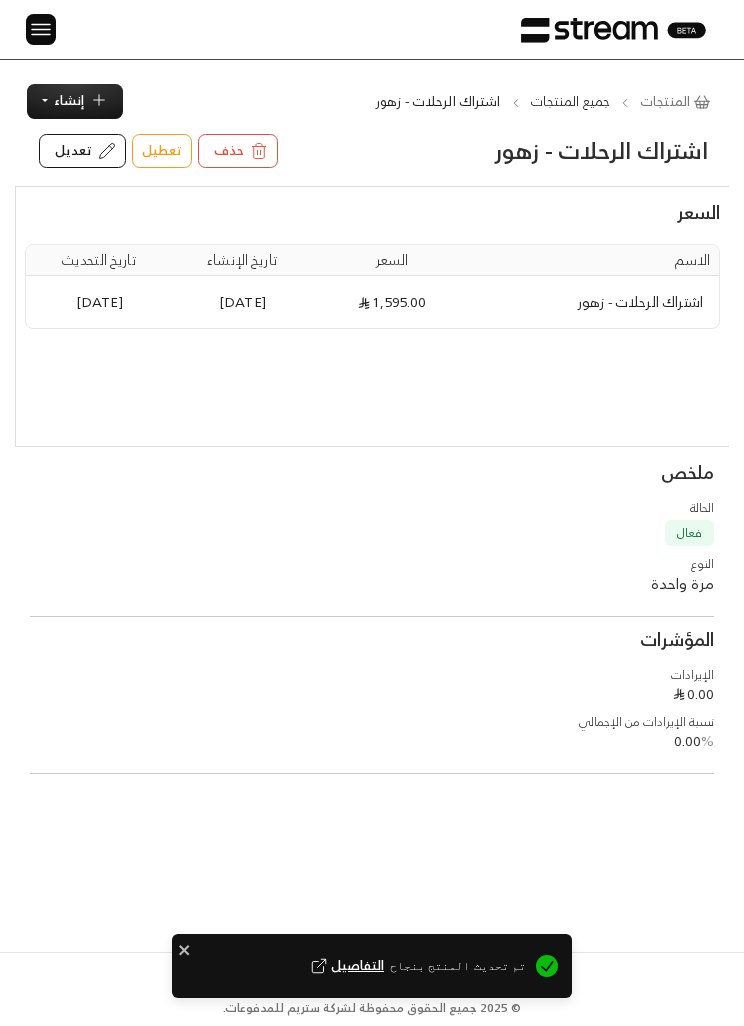 click at bounding box center (41, 29) 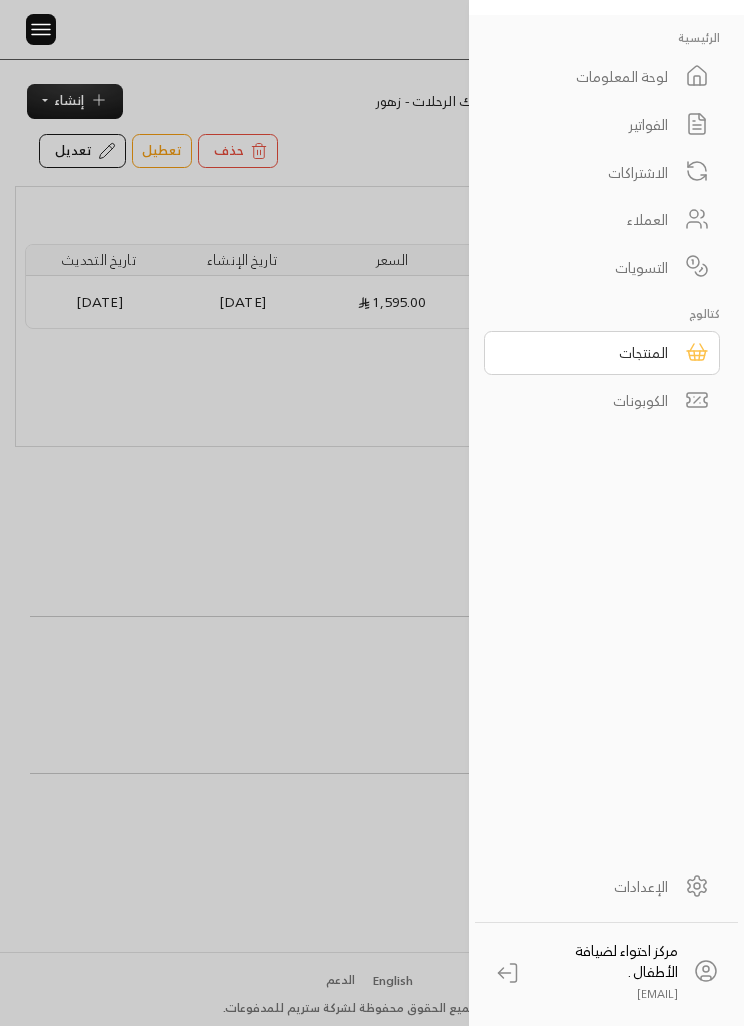 click on "الفواتير" at bounding box center [602, 125] 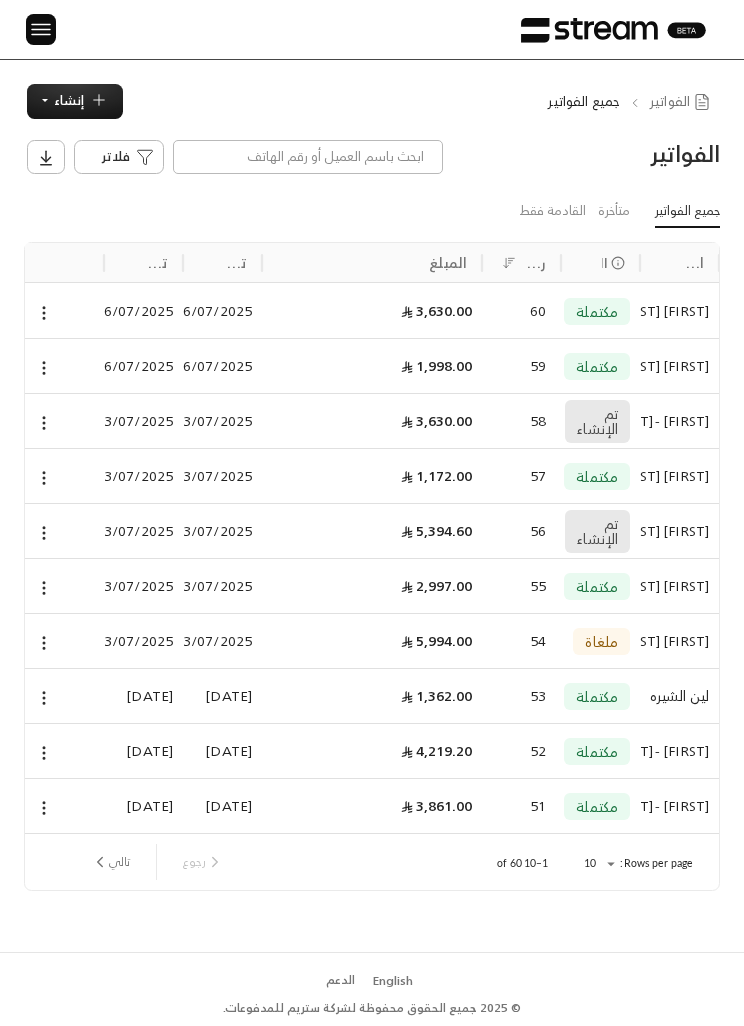click on "إنشاء" at bounding box center [69, 100] 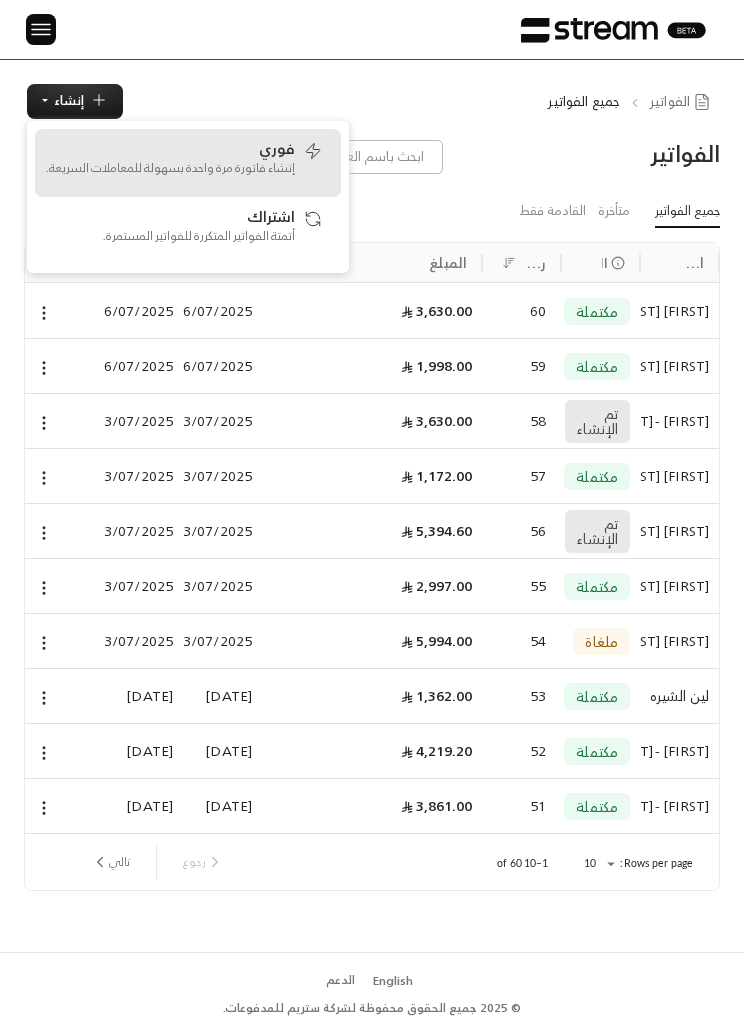 click on "فوري إنشاء فاتورة مرة واحدة بسهولة للمعاملات السريعة." at bounding box center (170, 163) 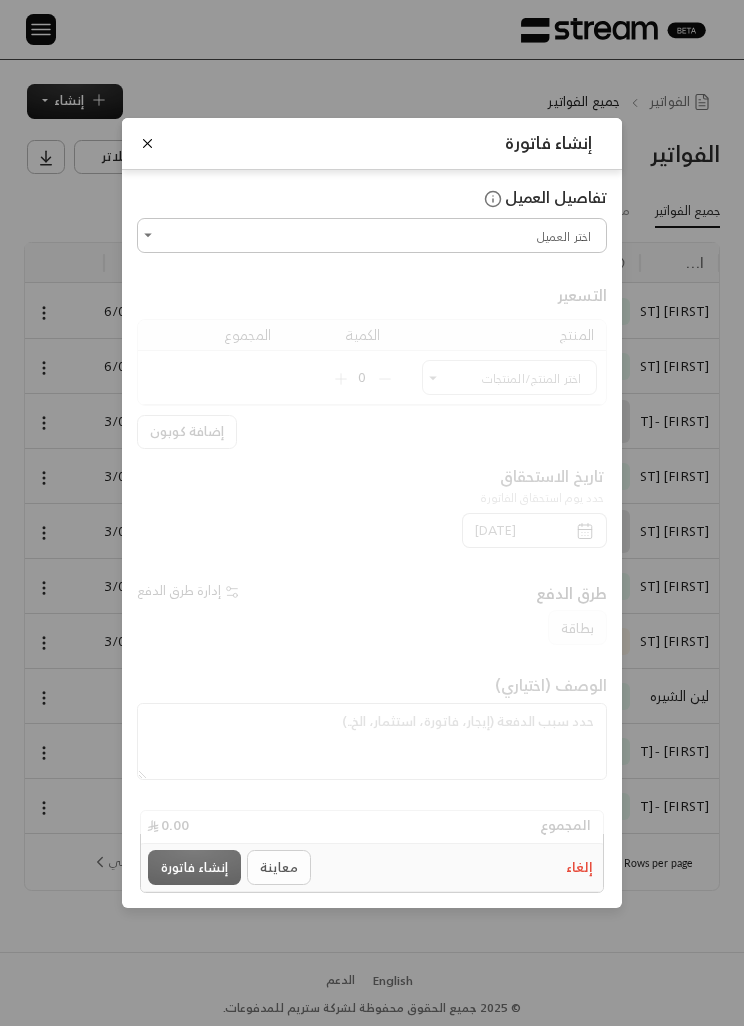 click on "اختر العميل" at bounding box center (372, 235) 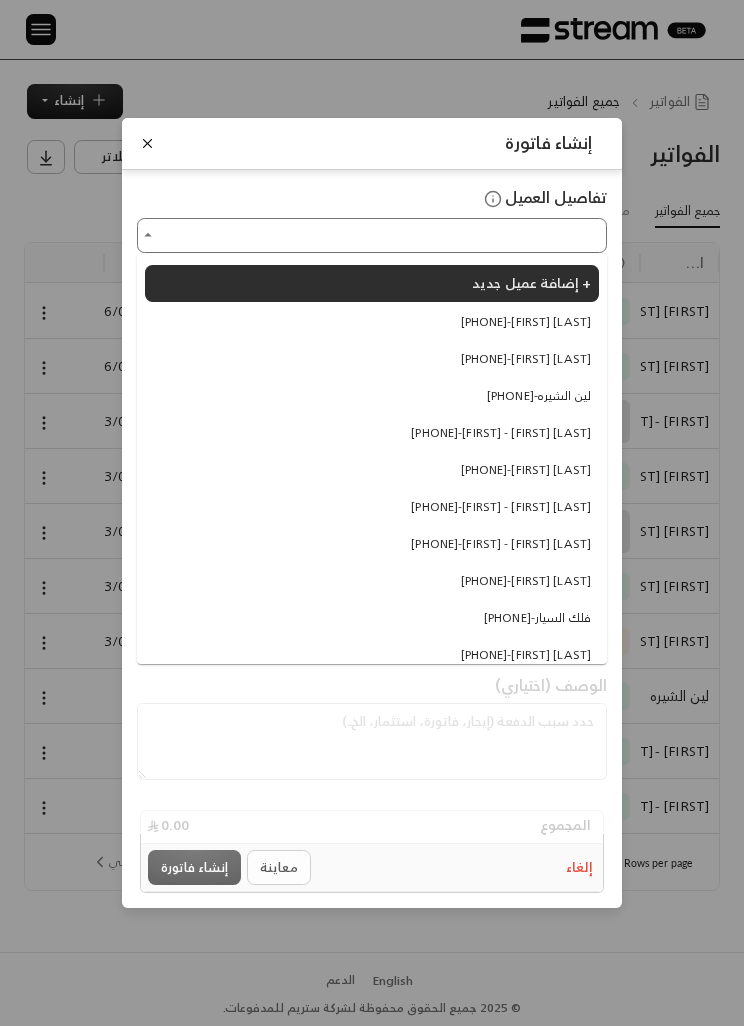 click on "[PHONE]  -  [FIRST] [LAST]" at bounding box center (526, 322) 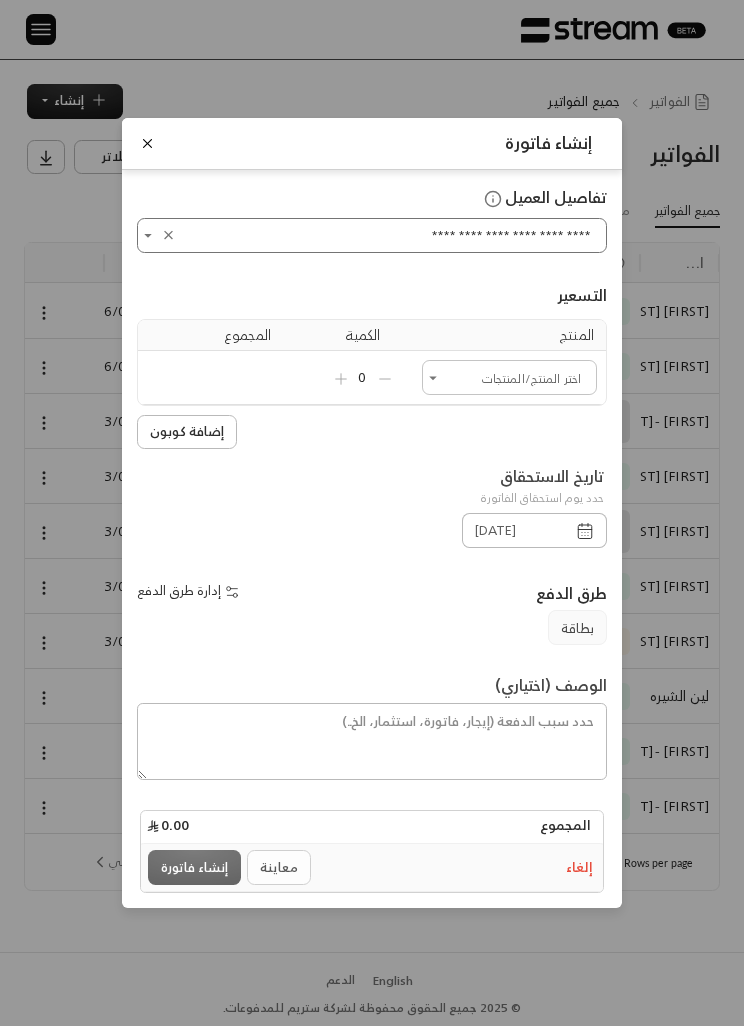 click on "اختر العميل" at bounding box center (509, 377) 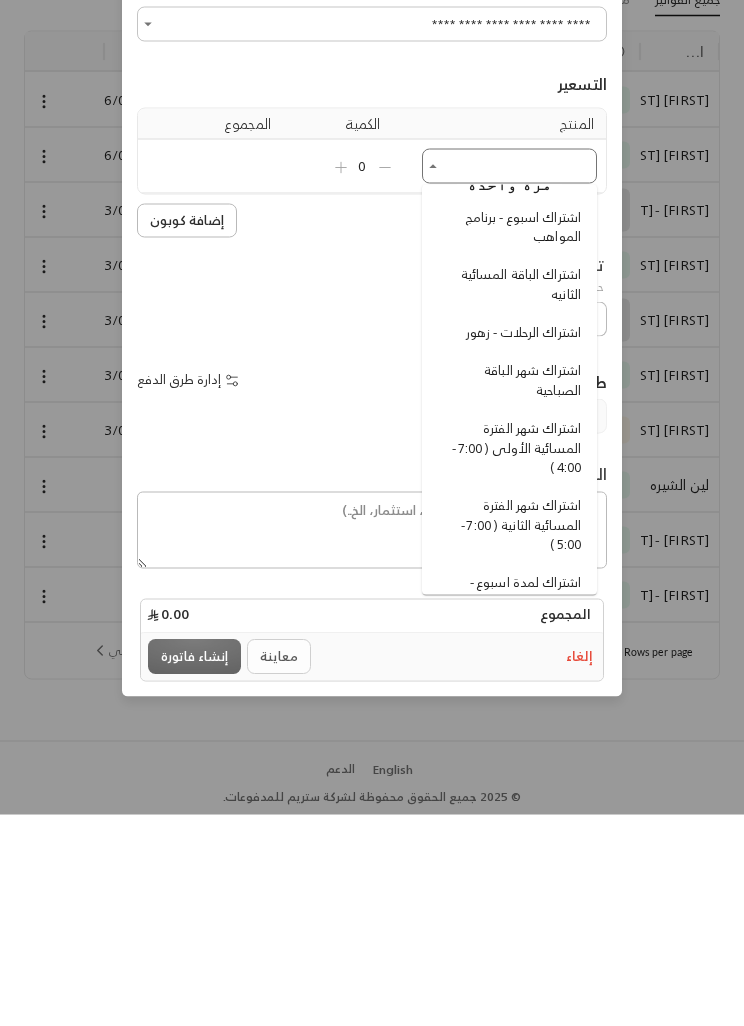 scroll, scrollTop: 61, scrollLeft: 0, axis: vertical 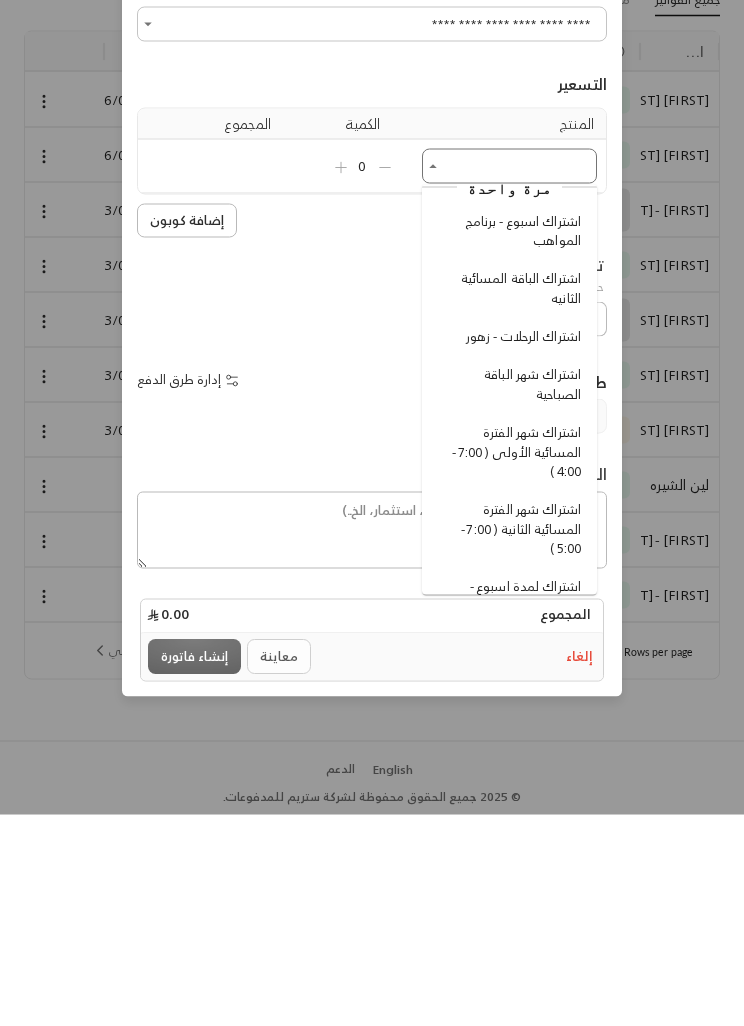 click on "اشتراك الرحلات - زهور" at bounding box center (523, 547) 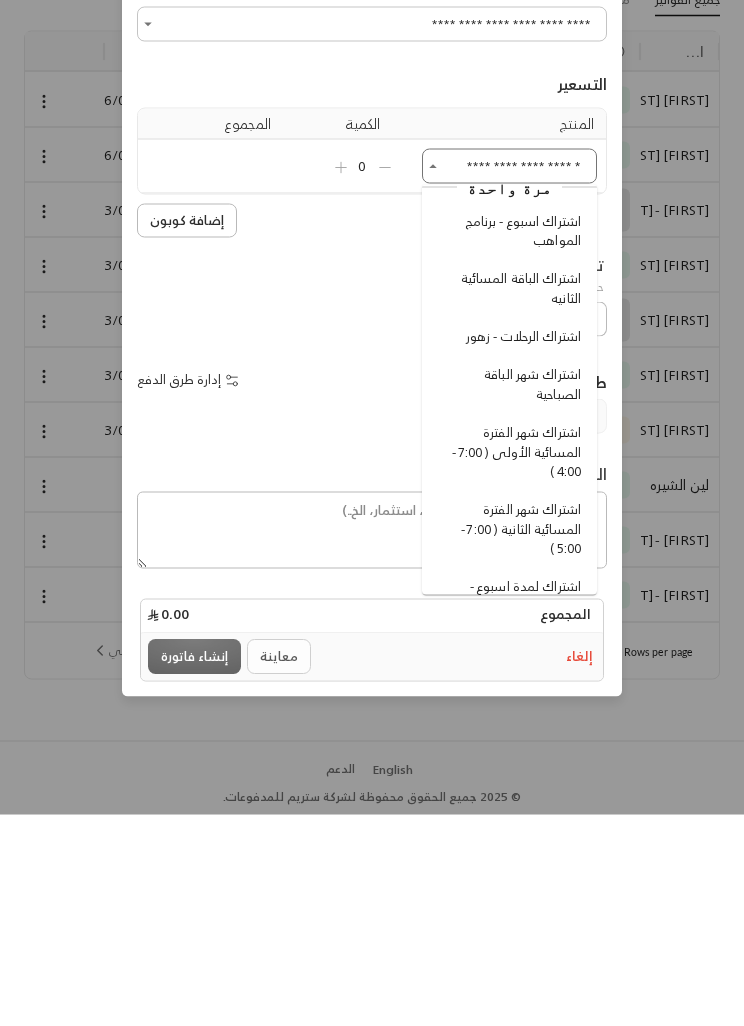 type 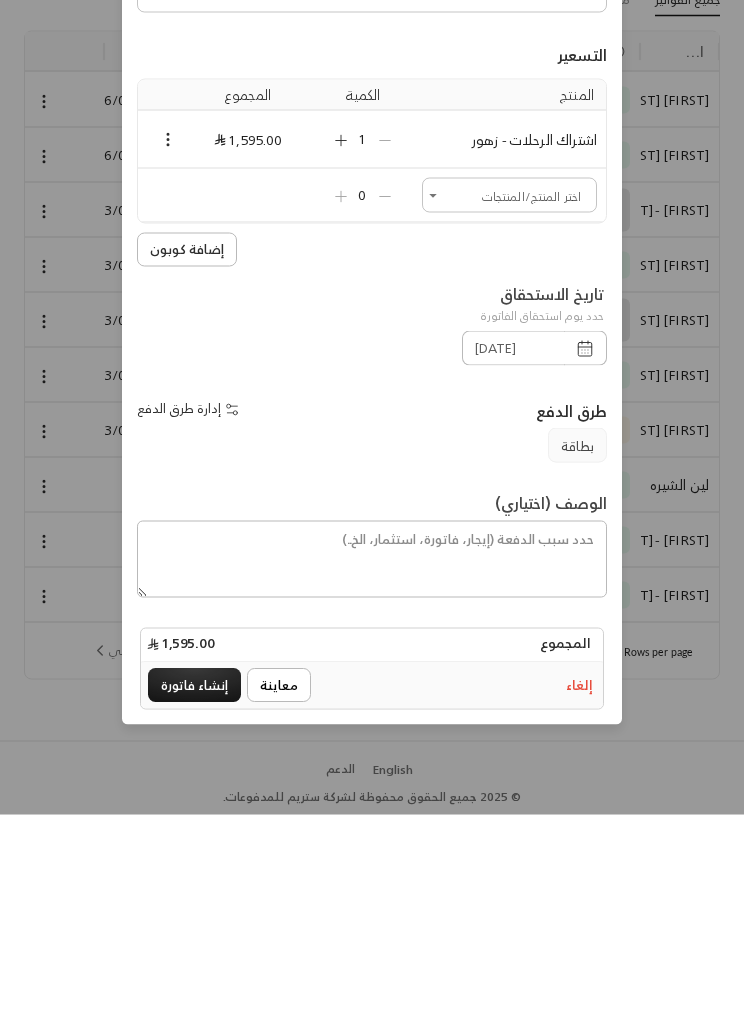 scroll, scrollTop: 65, scrollLeft: 0, axis: vertical 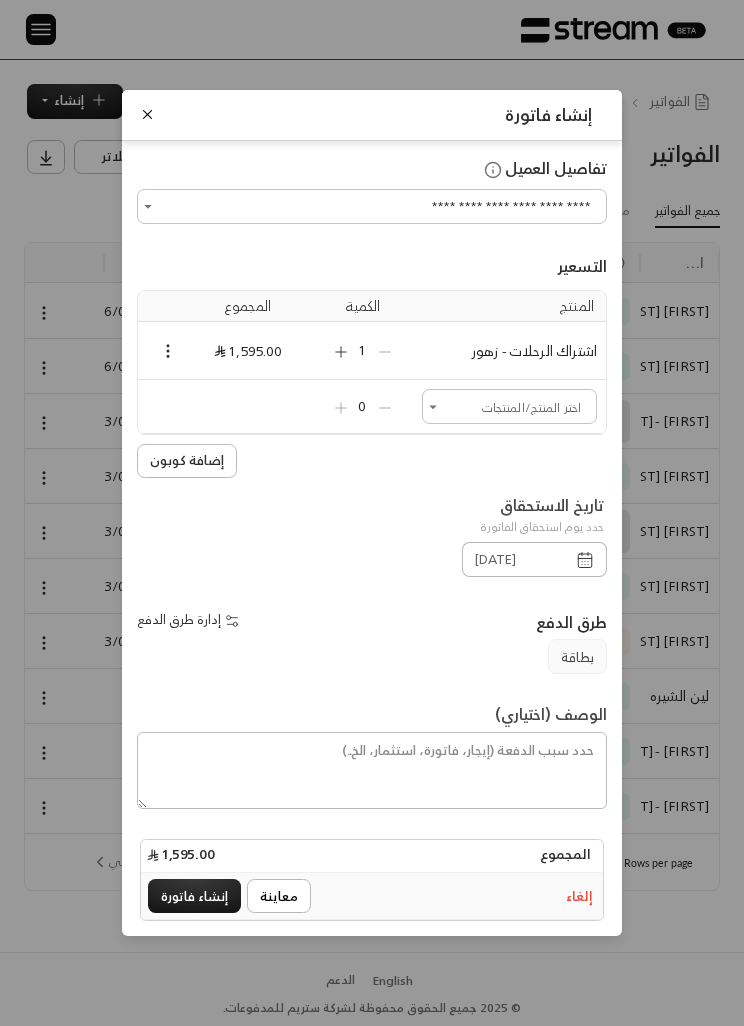 click 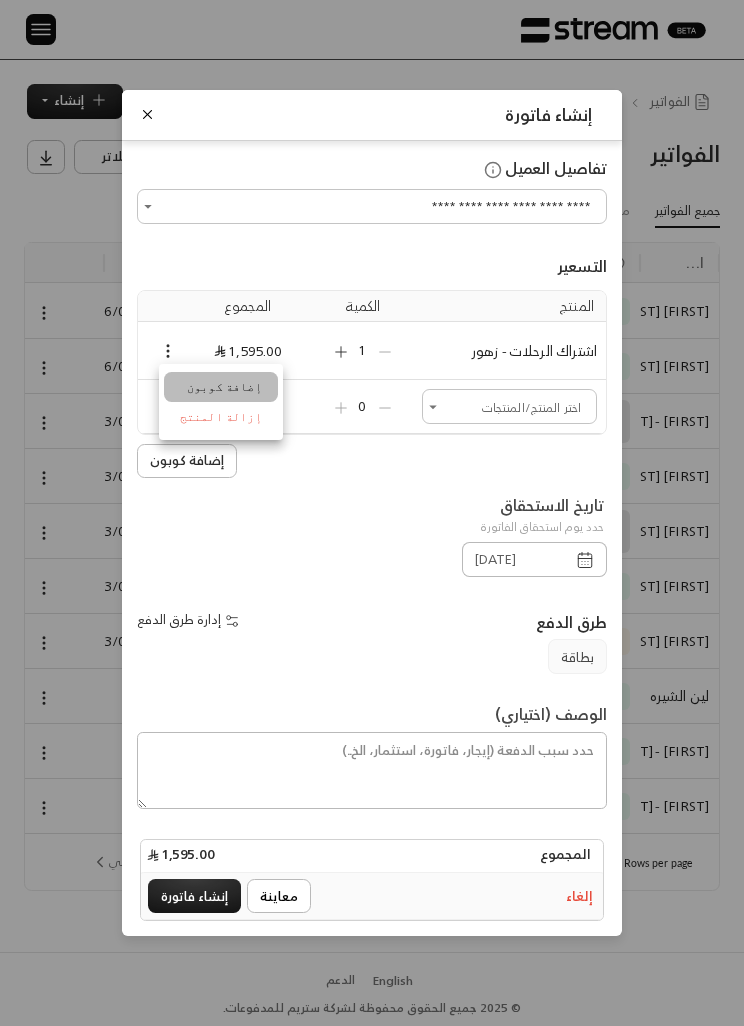 click on "إضافة كوبون" at bounding box center (221, 387) 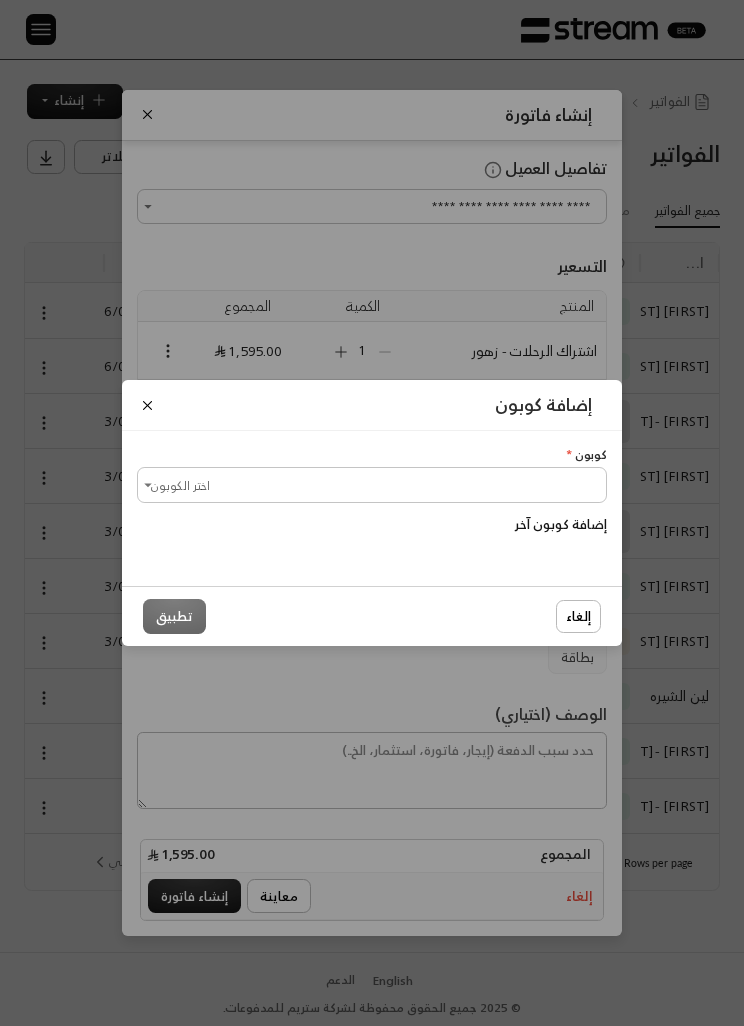 click on "اختر الكوبون" at bounding box center [372, 484] 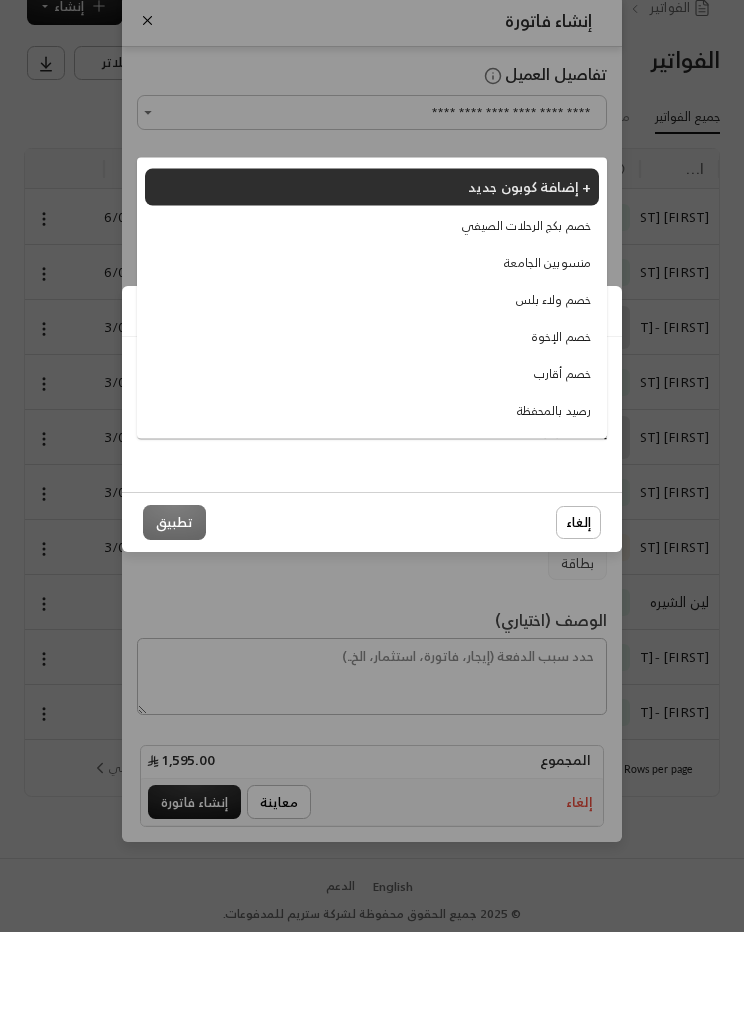 click on "خصم الإخوة" at bounding box center [561, 431] 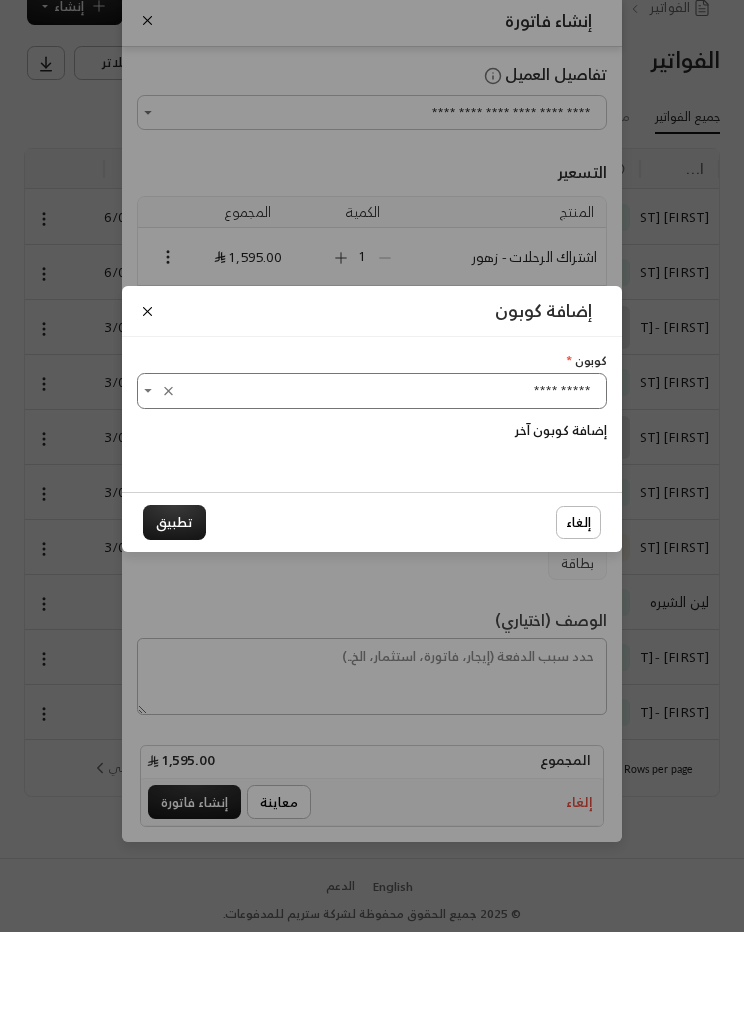 click on "تطبيق" at bounding box center [174, 616] 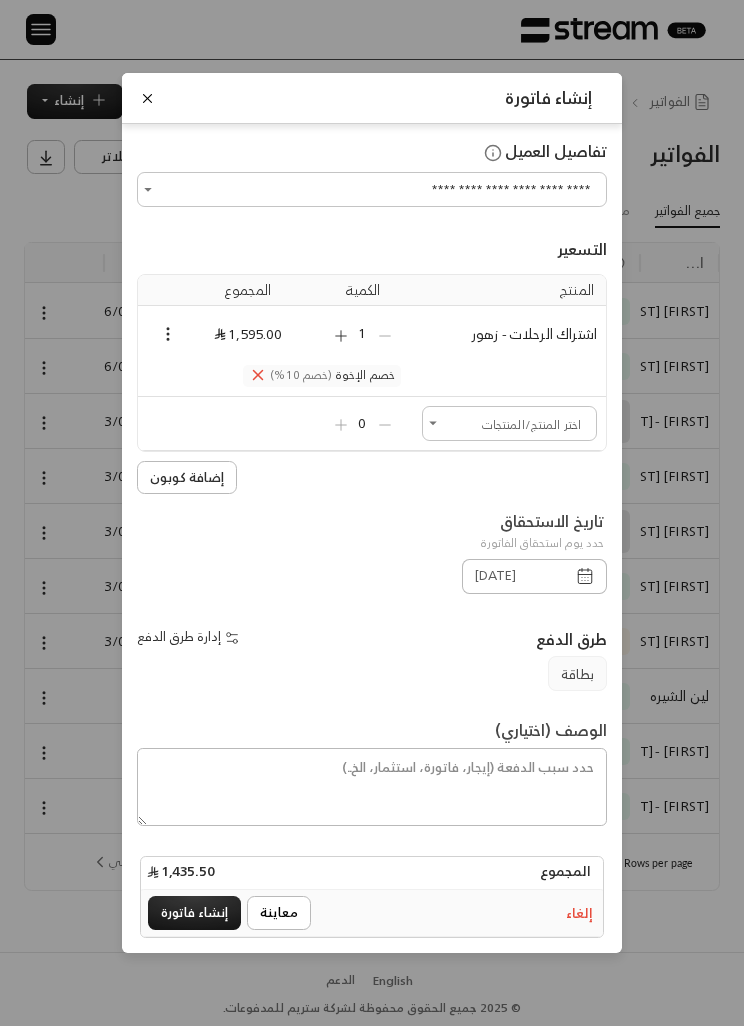 click on "**********" at bounding box center [372, 513] 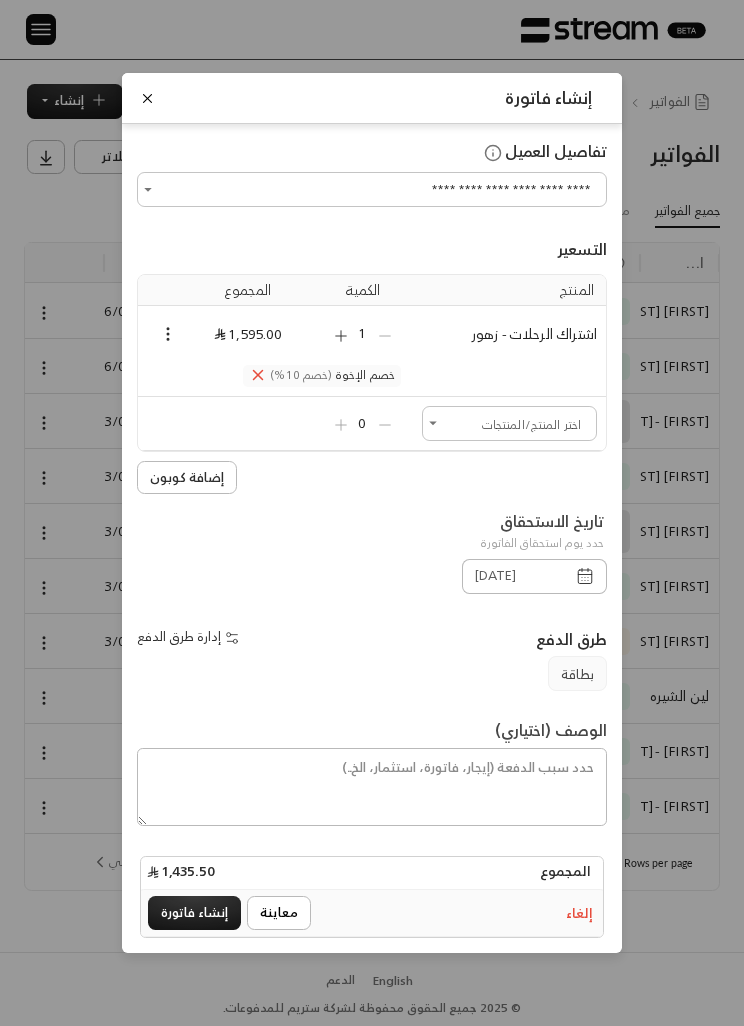 click on "إلغاء" at bounding box center (579, 913) 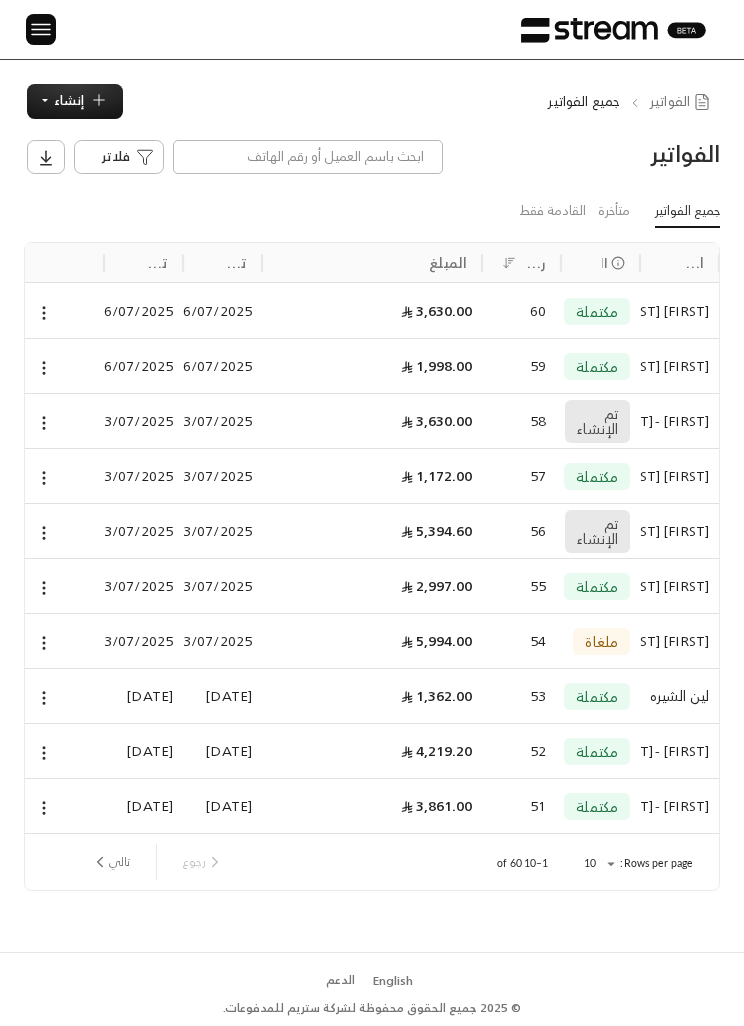 click on "إنشاء" at bounding box center [69, 100] 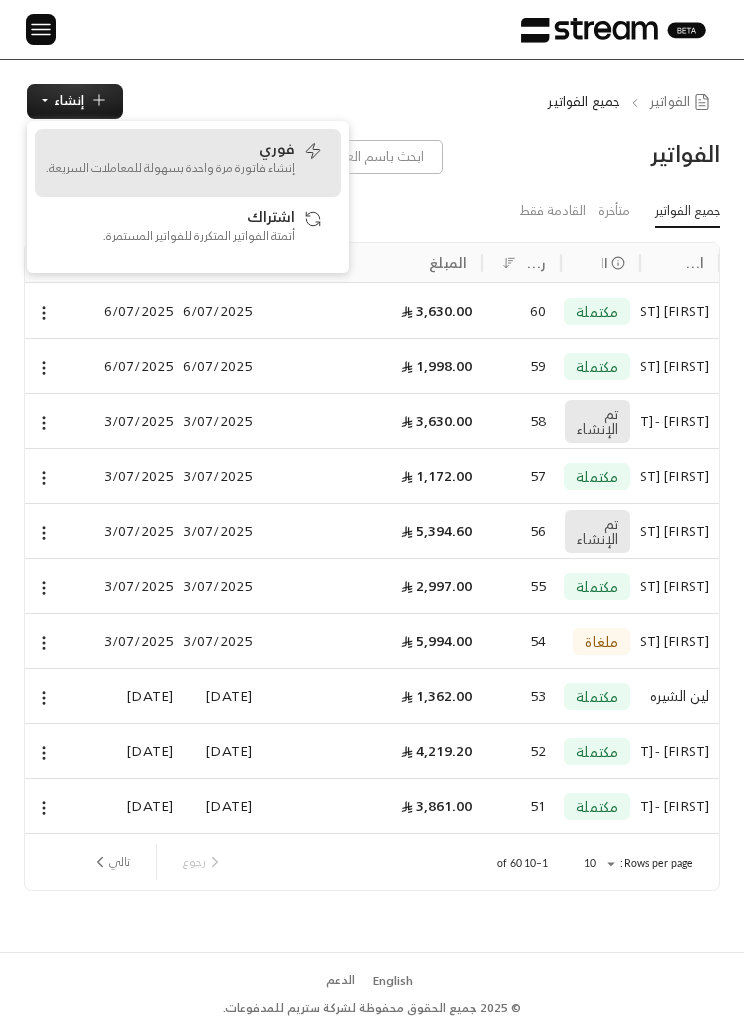 click on "إنشاء فاتورة مرة واحدة بسهولة للمعاملات السريعة." at bounding box center [170, 168] 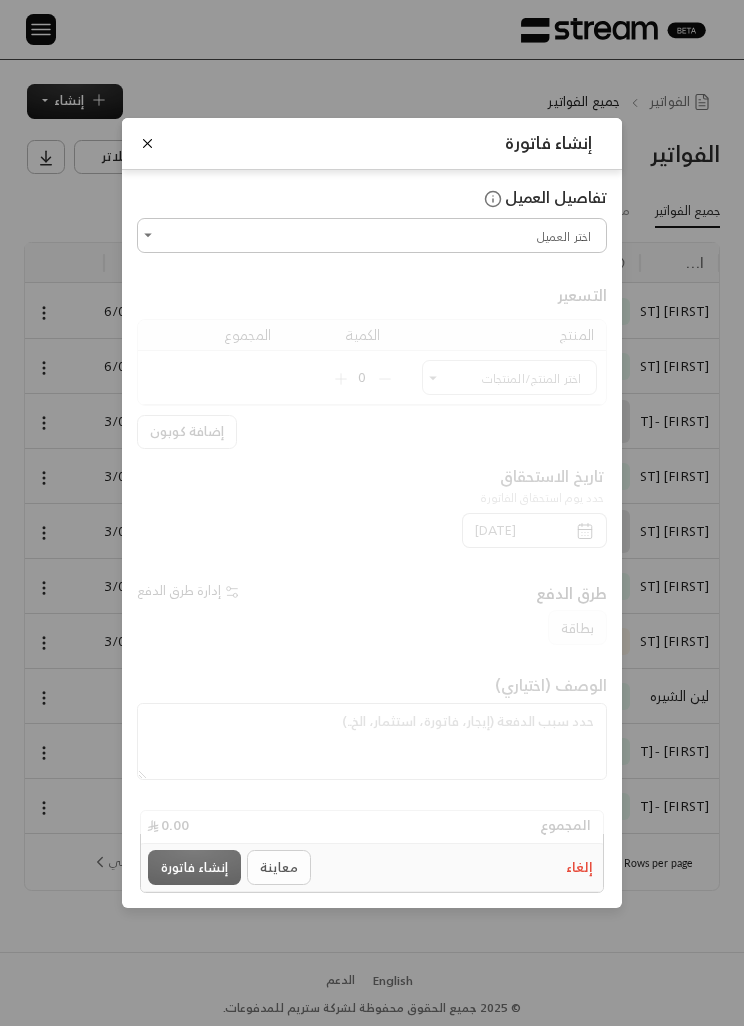 click on "اختر العميل" at bounding box center [372, 235] 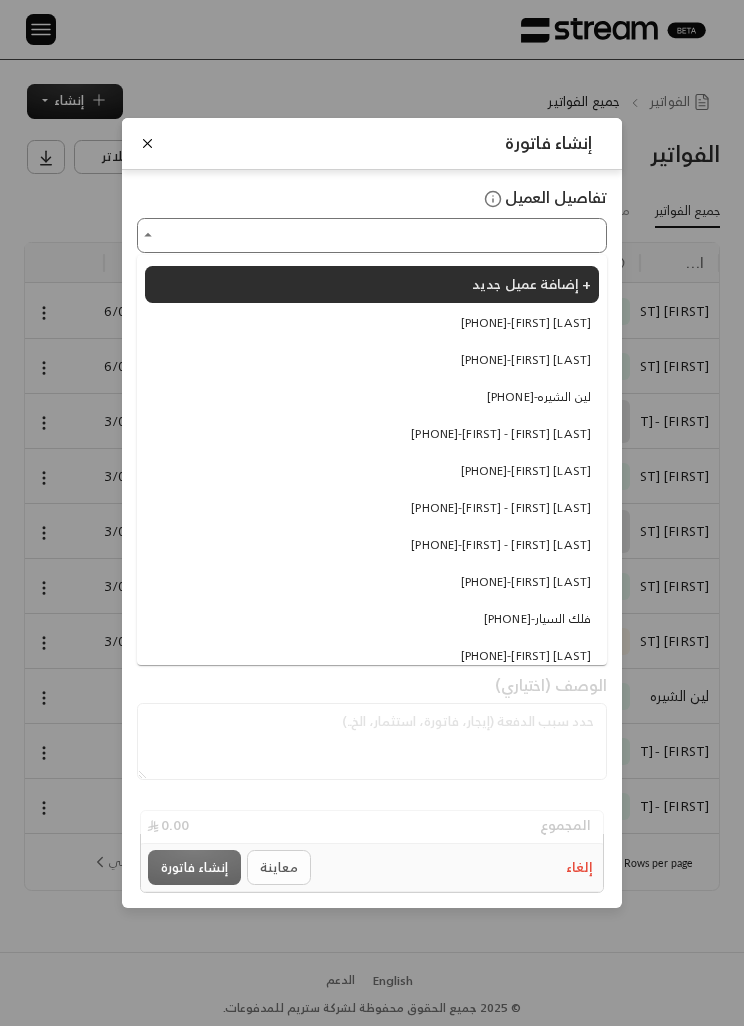 click on "[PHONE]  -  [FIRST] [LAST]" at bounding box center (526, 323) 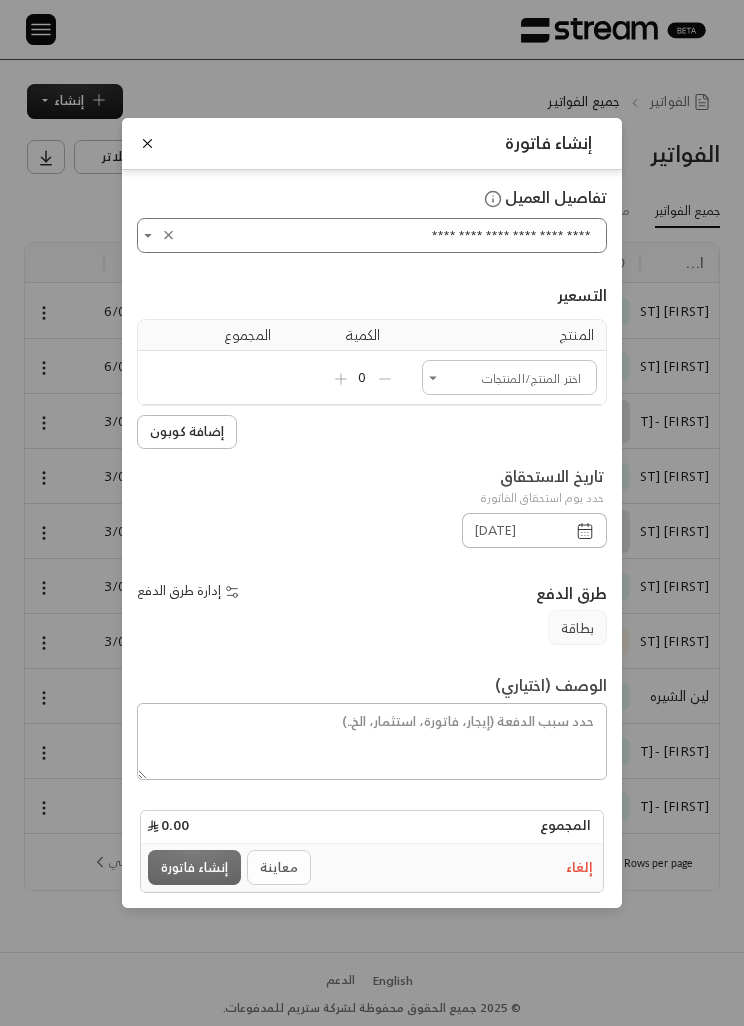 click 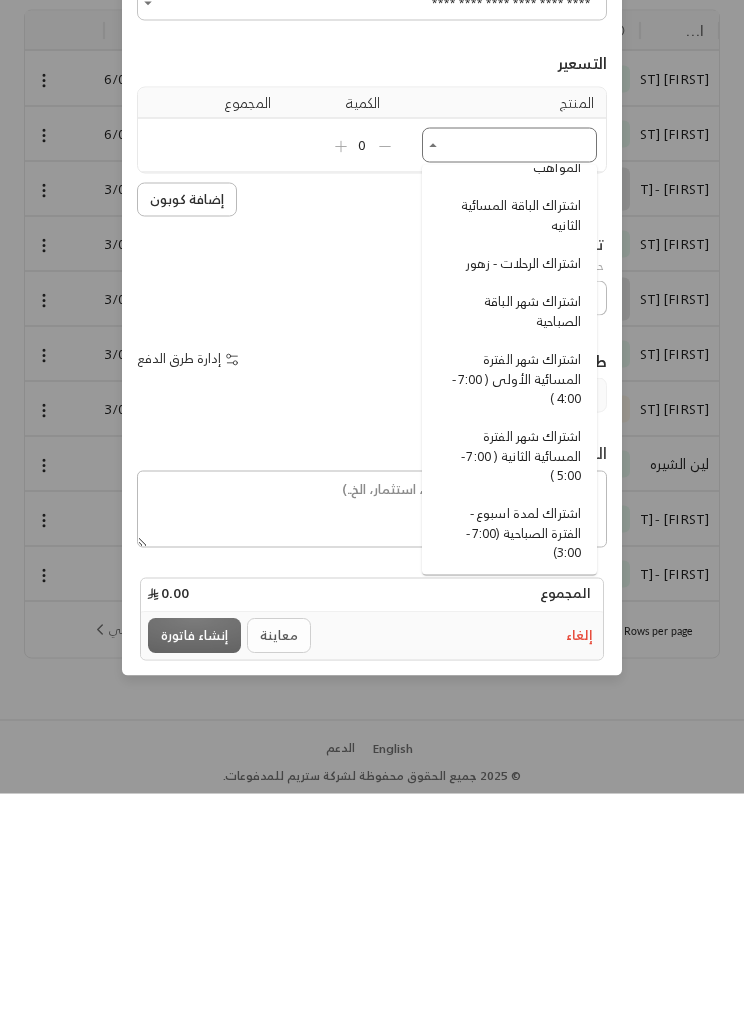 scroll, scrollTop: 113, scrollLeft: 0, axis: vertical 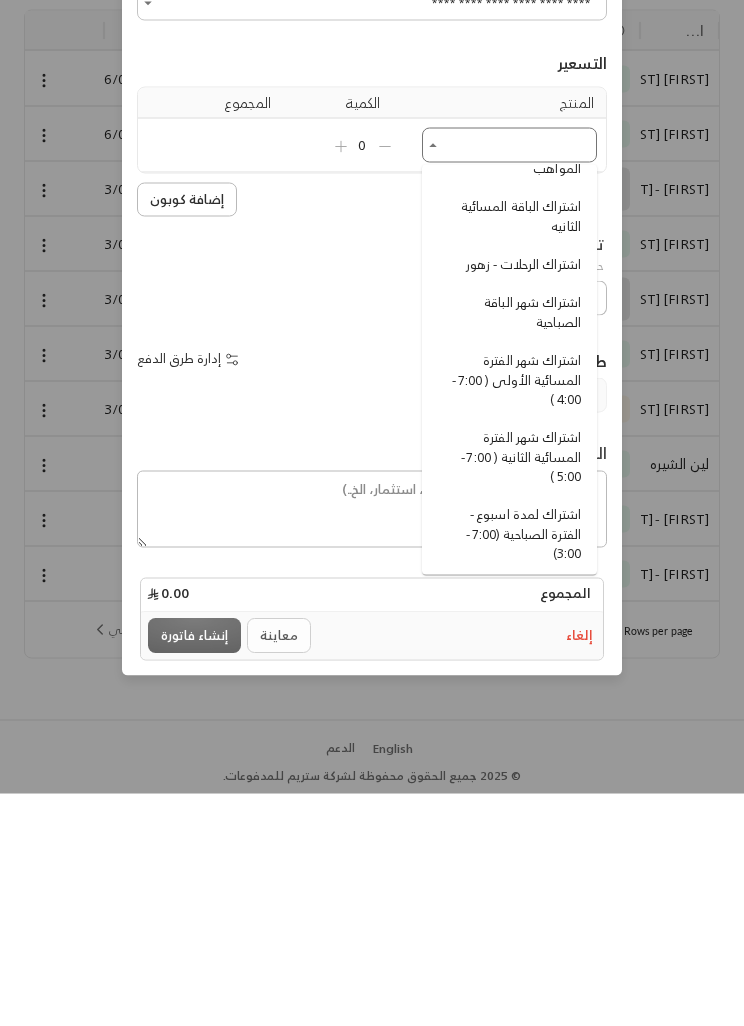 click on "اشتراك الرحلات - زهور" at bounding box center [509, 496] 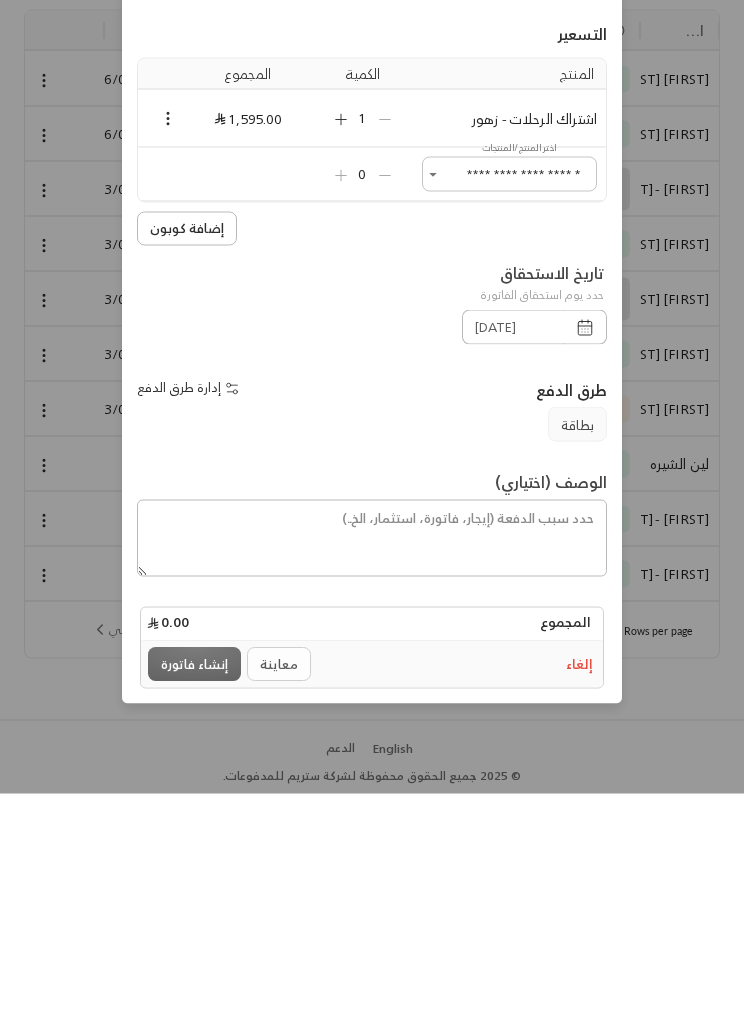 type on "**********" 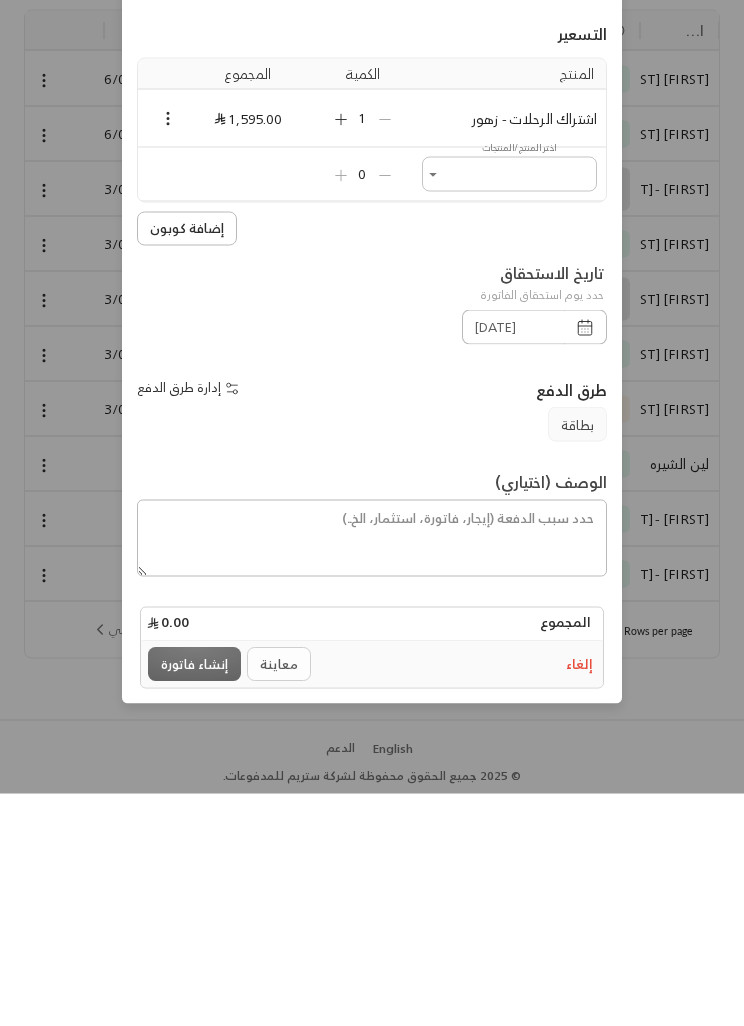 scroll, scrollTop: 65, scrollLeft: 0, axis: vertical 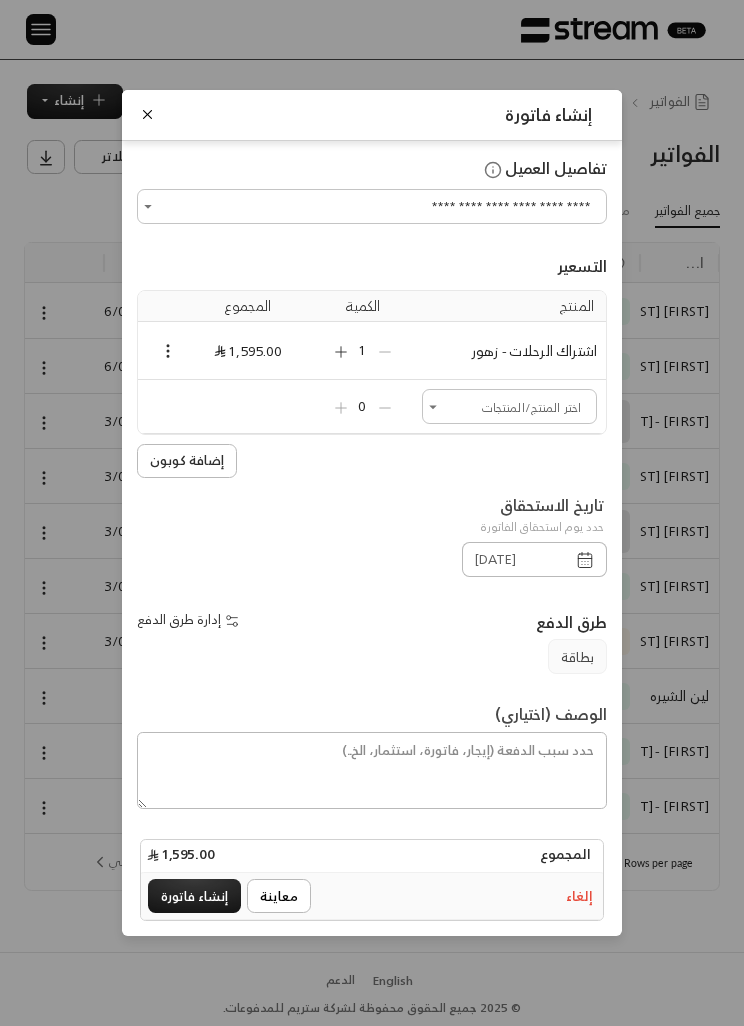 click 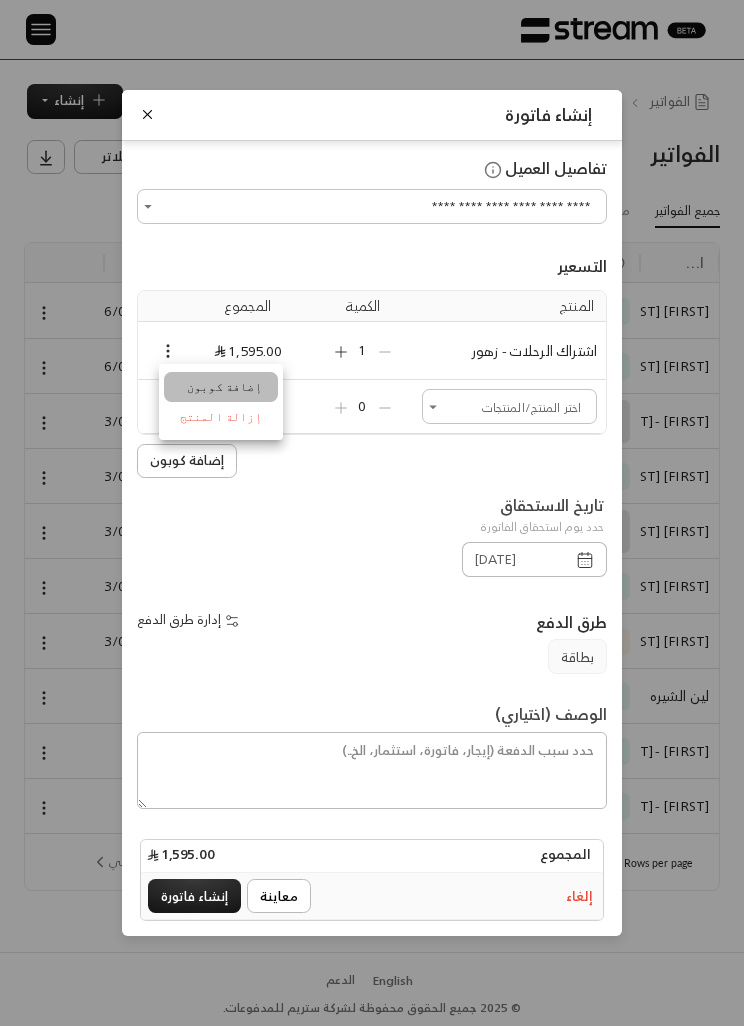 click on "إضافة كوبون" at bounding box center (221, 387) 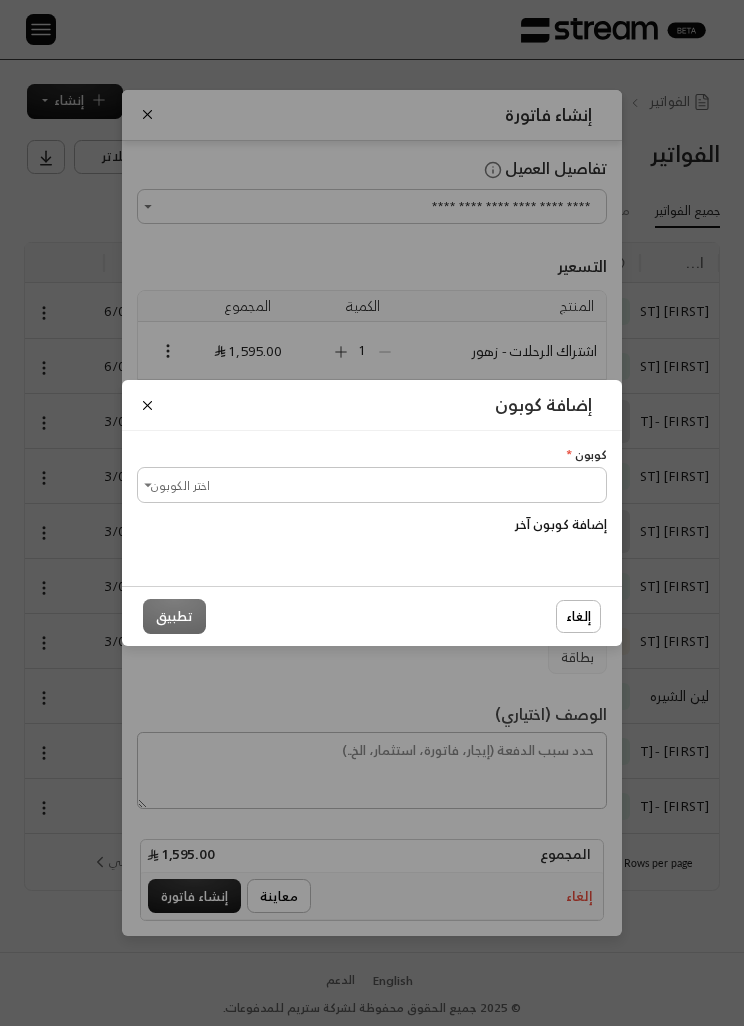 click on "اختر الكوبون" at bounding box center [372, 484] 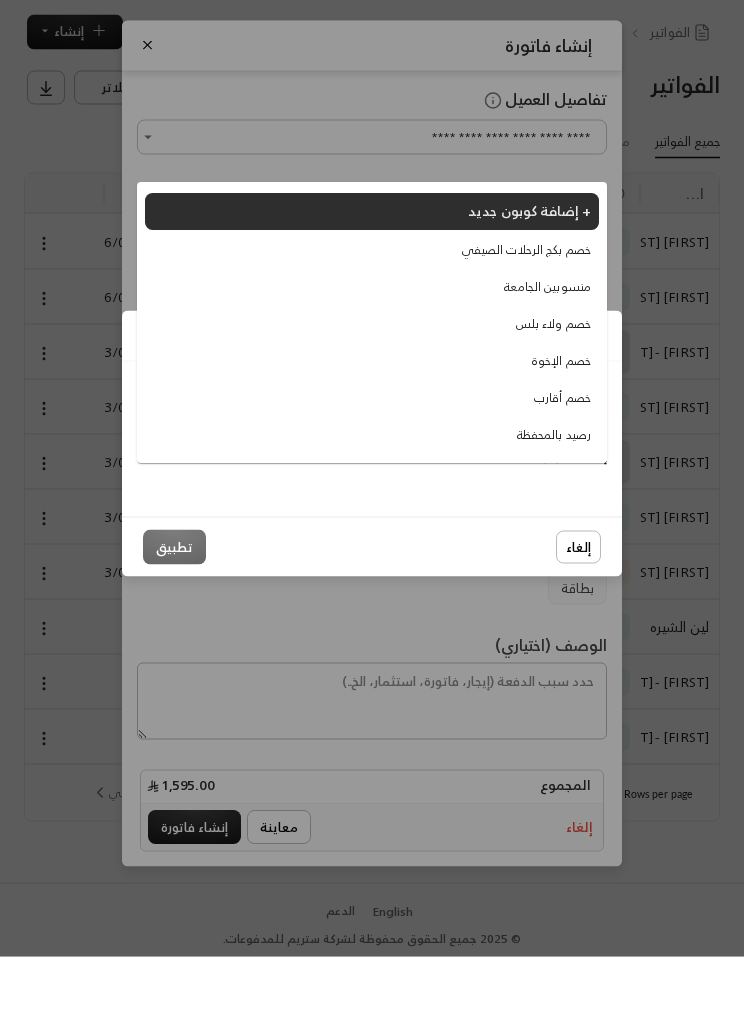 click on "اختر الكوبون" at bounding box center (372, 484) 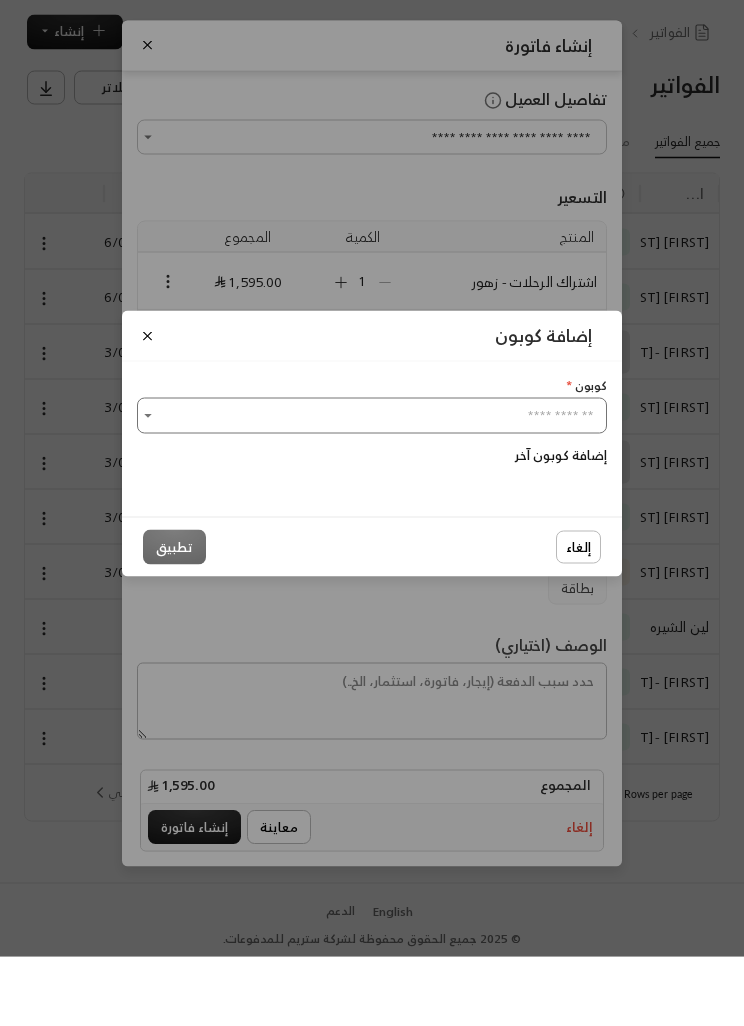 click on "إضافة كوبون آخر" at bounding box center (561, 525) 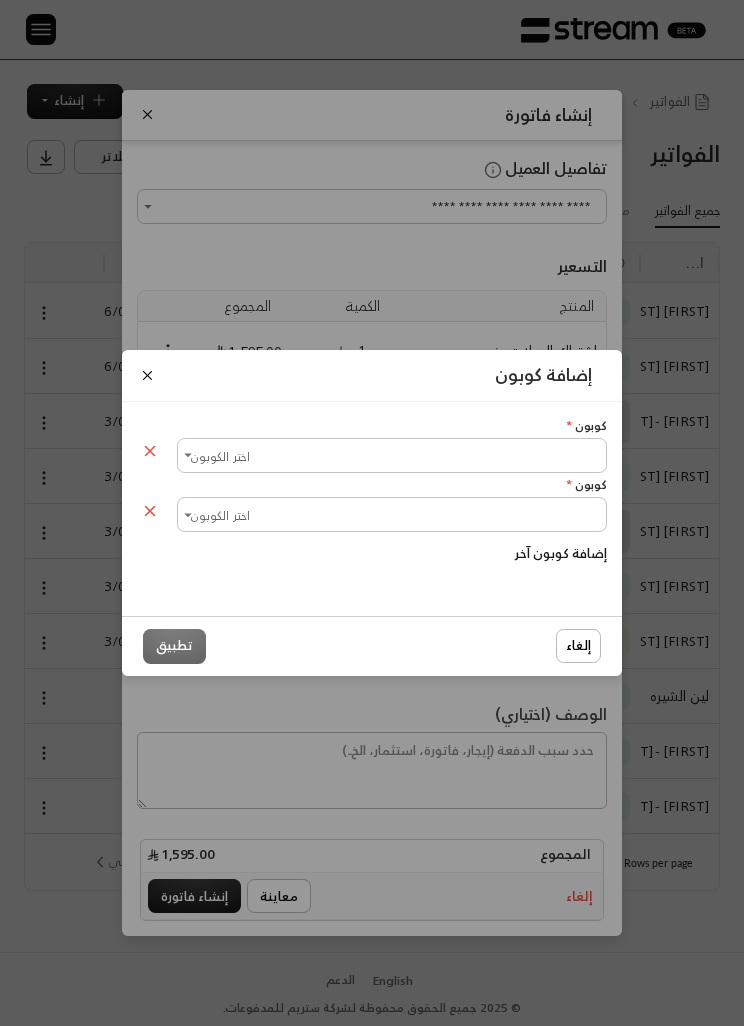 click on "اختر الكوبون" at bounding box center [392, 455] 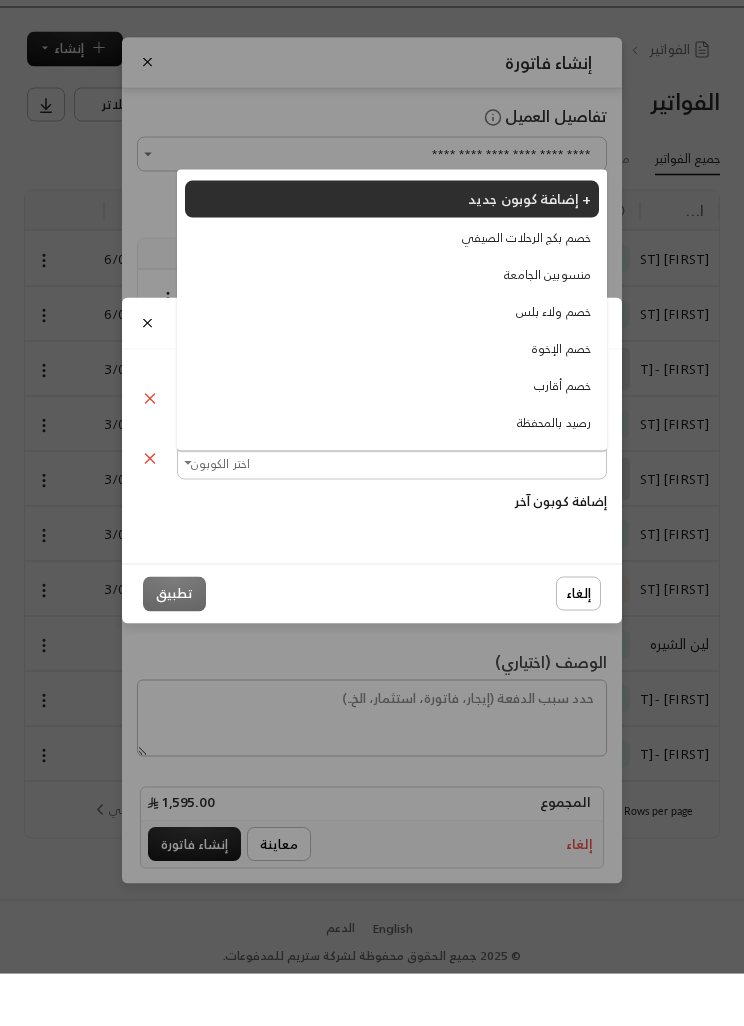 click 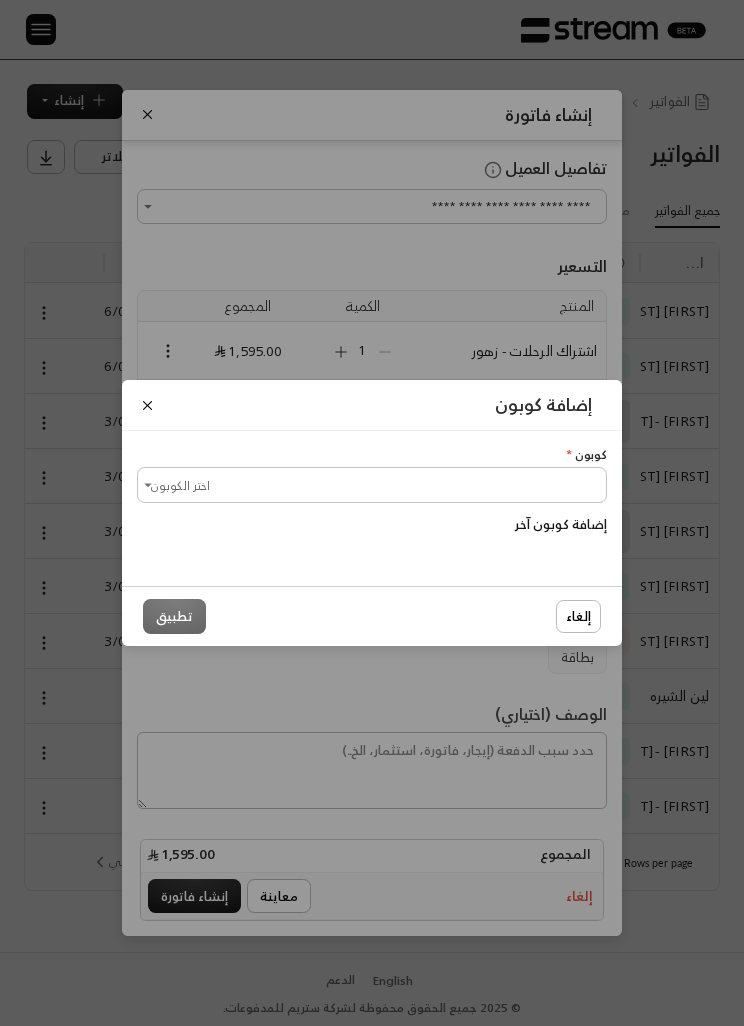 click on "اختر الكوبون" at bounding box center (372, 484) 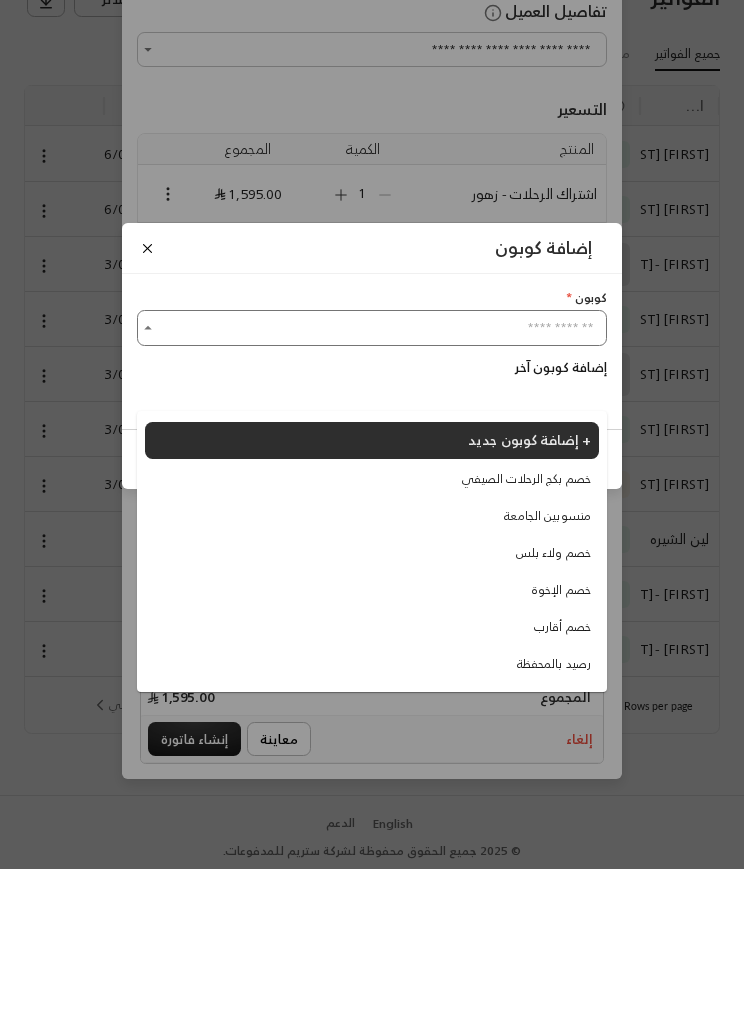 click on "خصم الإخوة" at bounding box center (561, 747) 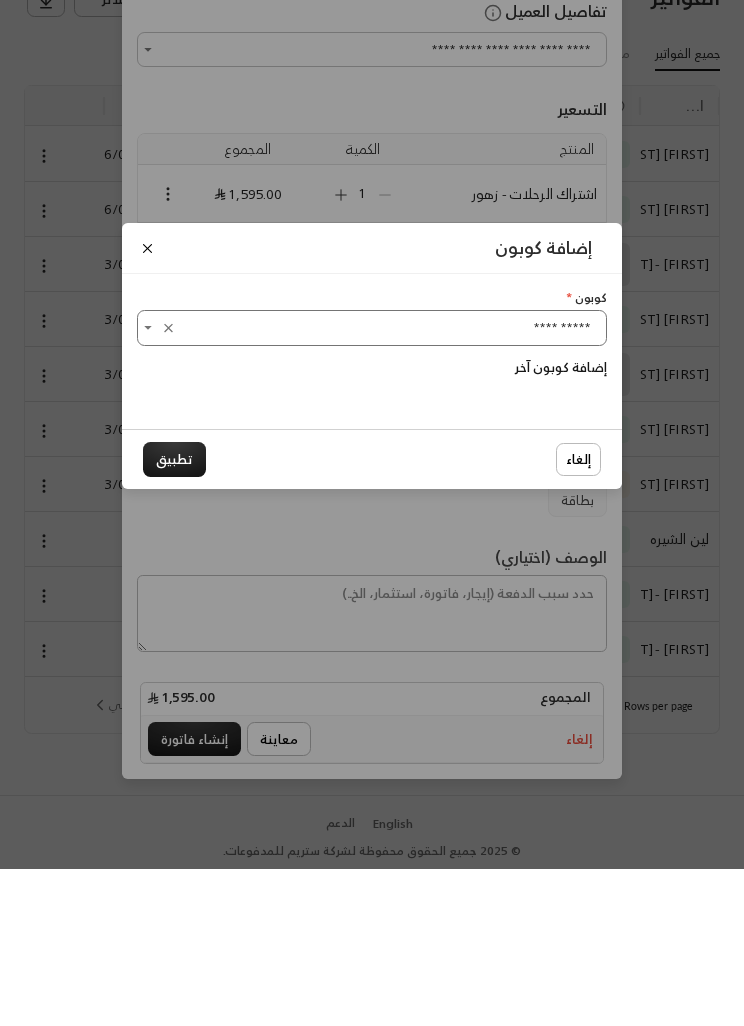 click on "تطبيق" at bounding box center [174, 616] 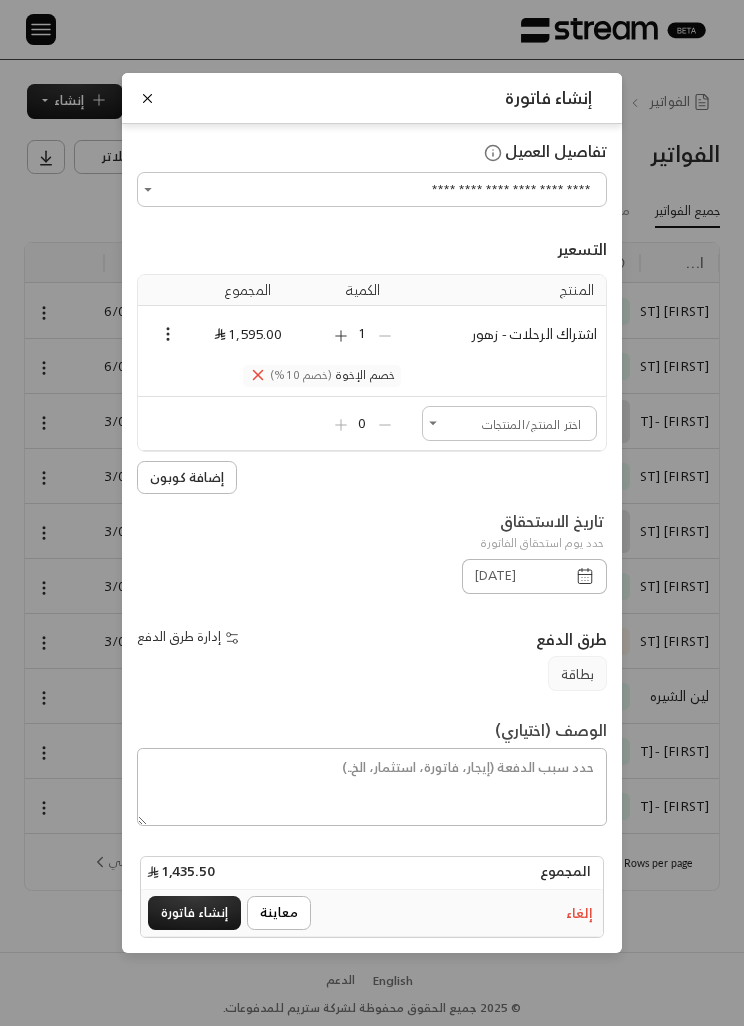 click 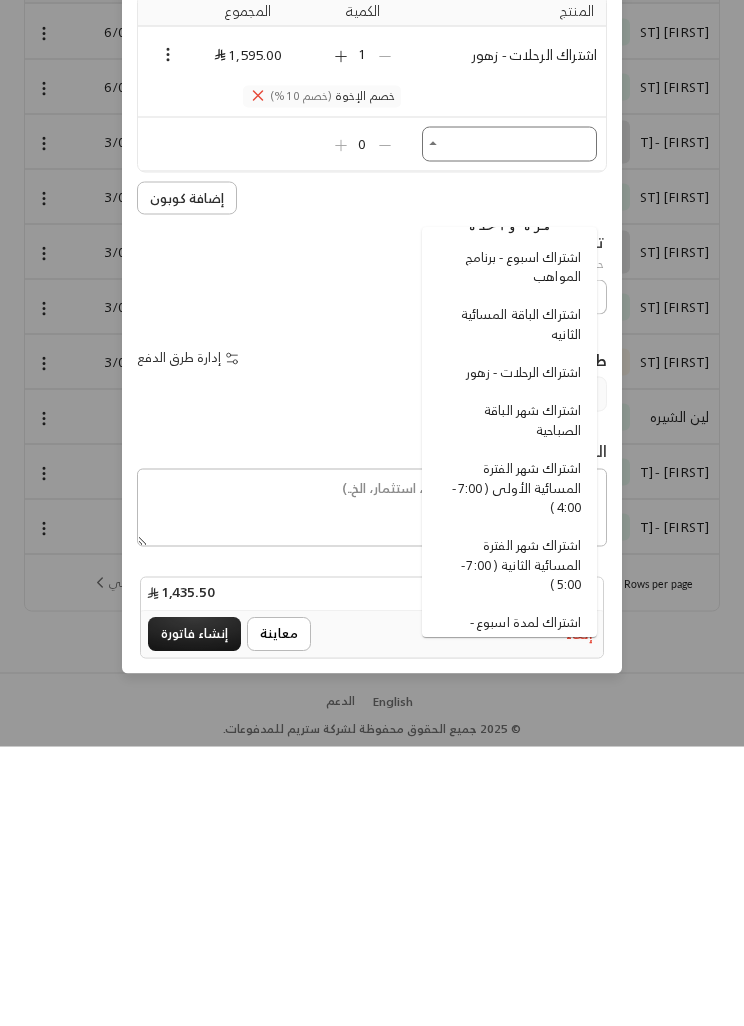 scroll, scrollTop: 59, scrollLeft: 0, axis: vertical 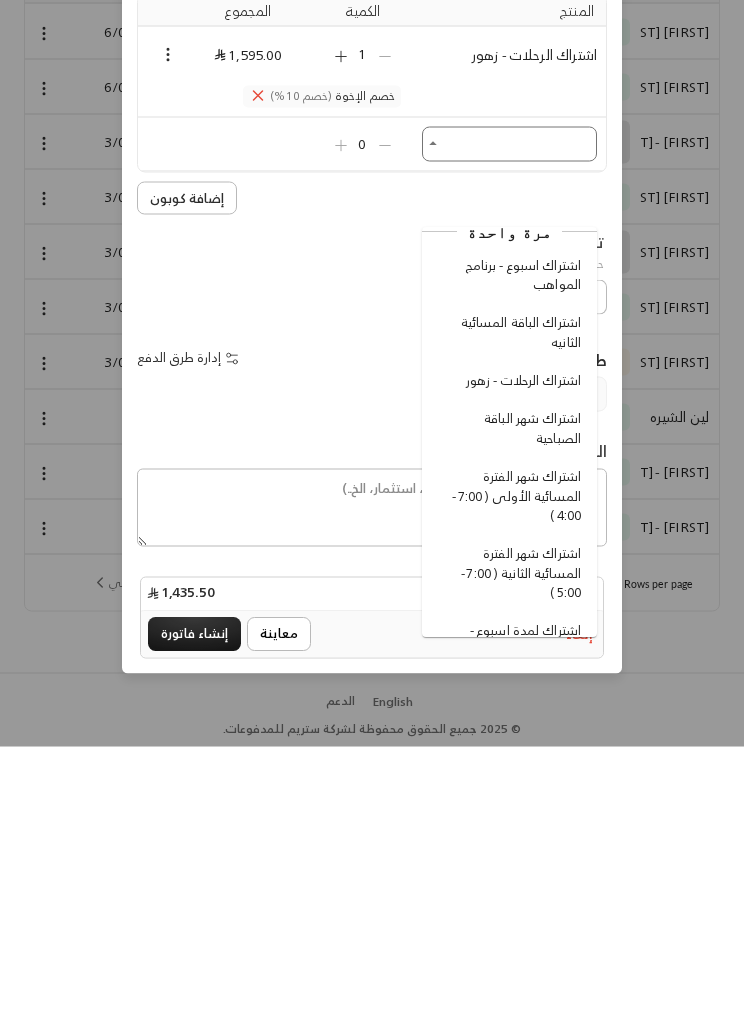 click on "اشتراك الرحلات - زهور" at bounding box center [523, 660] 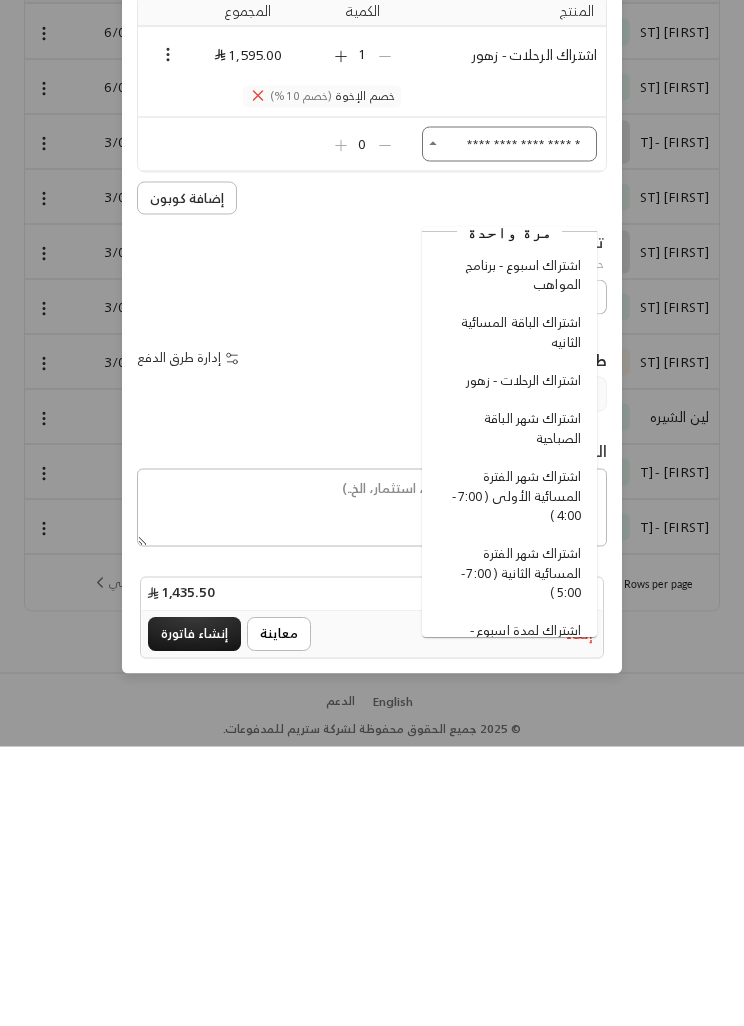 type 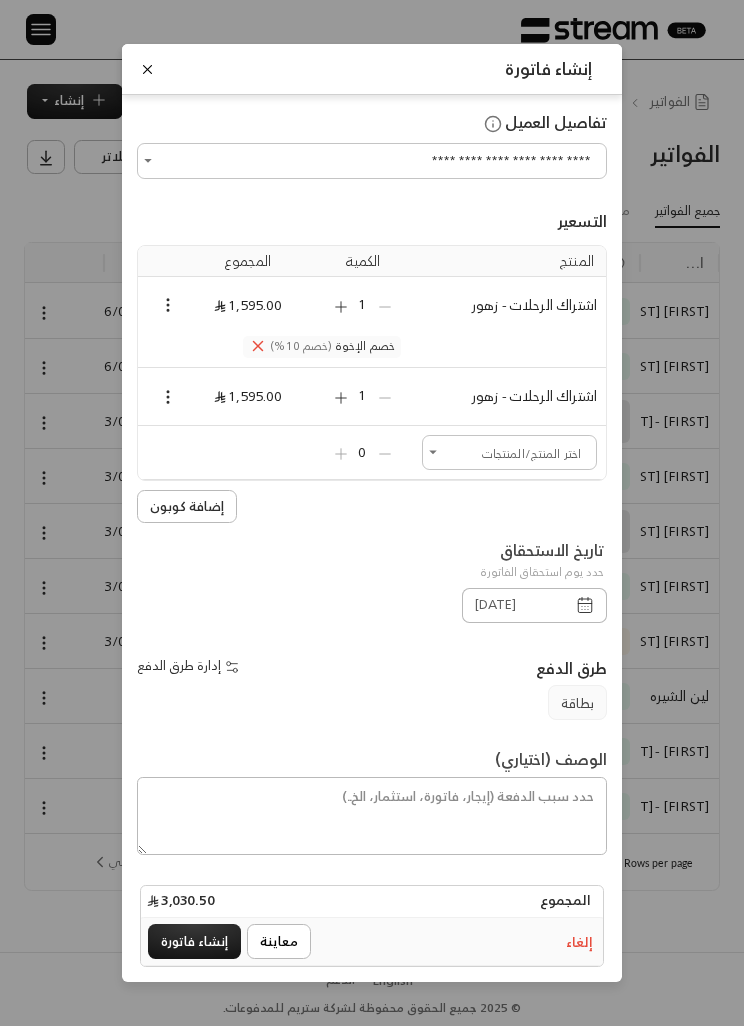 click at bounding box center [147, 69] 